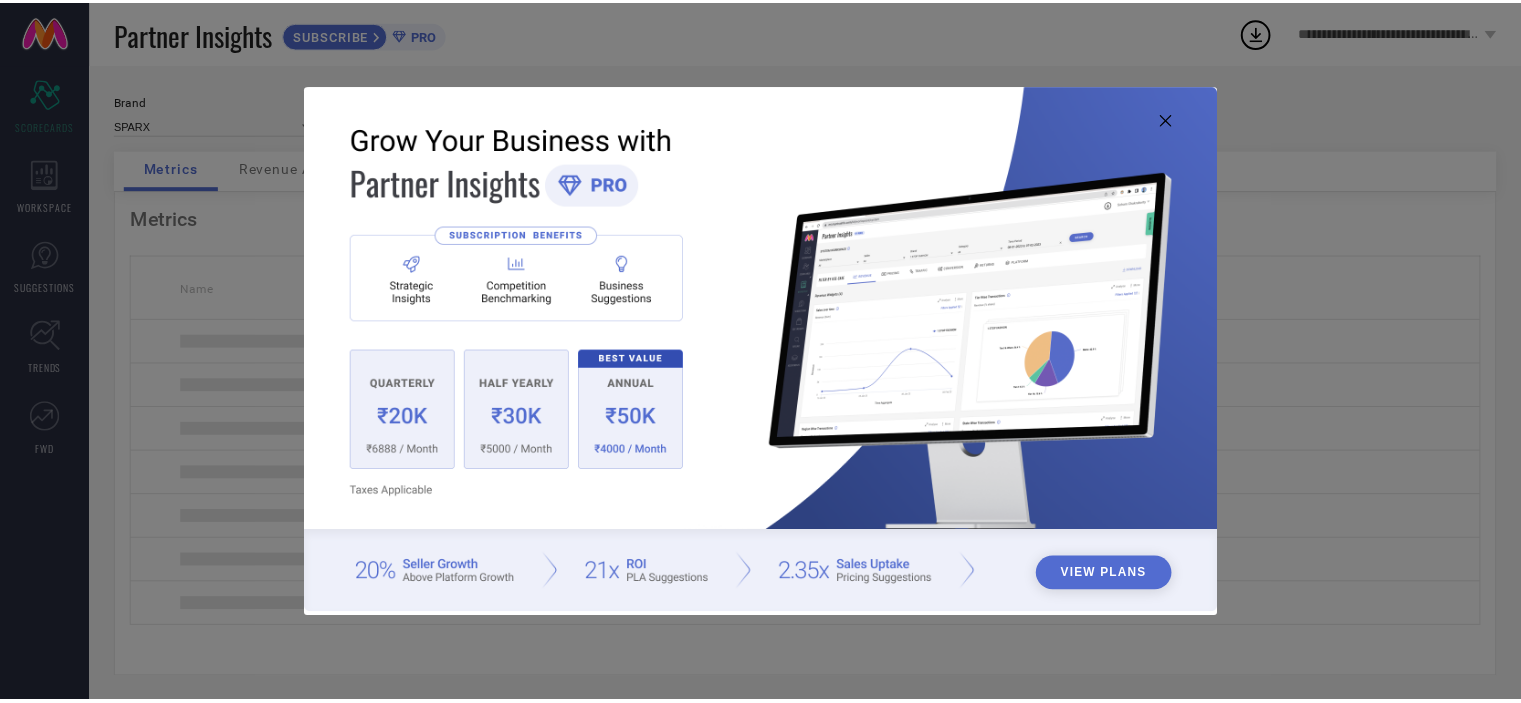 scroll, scrollTop: 0, scrollLeft: 0, axis: both 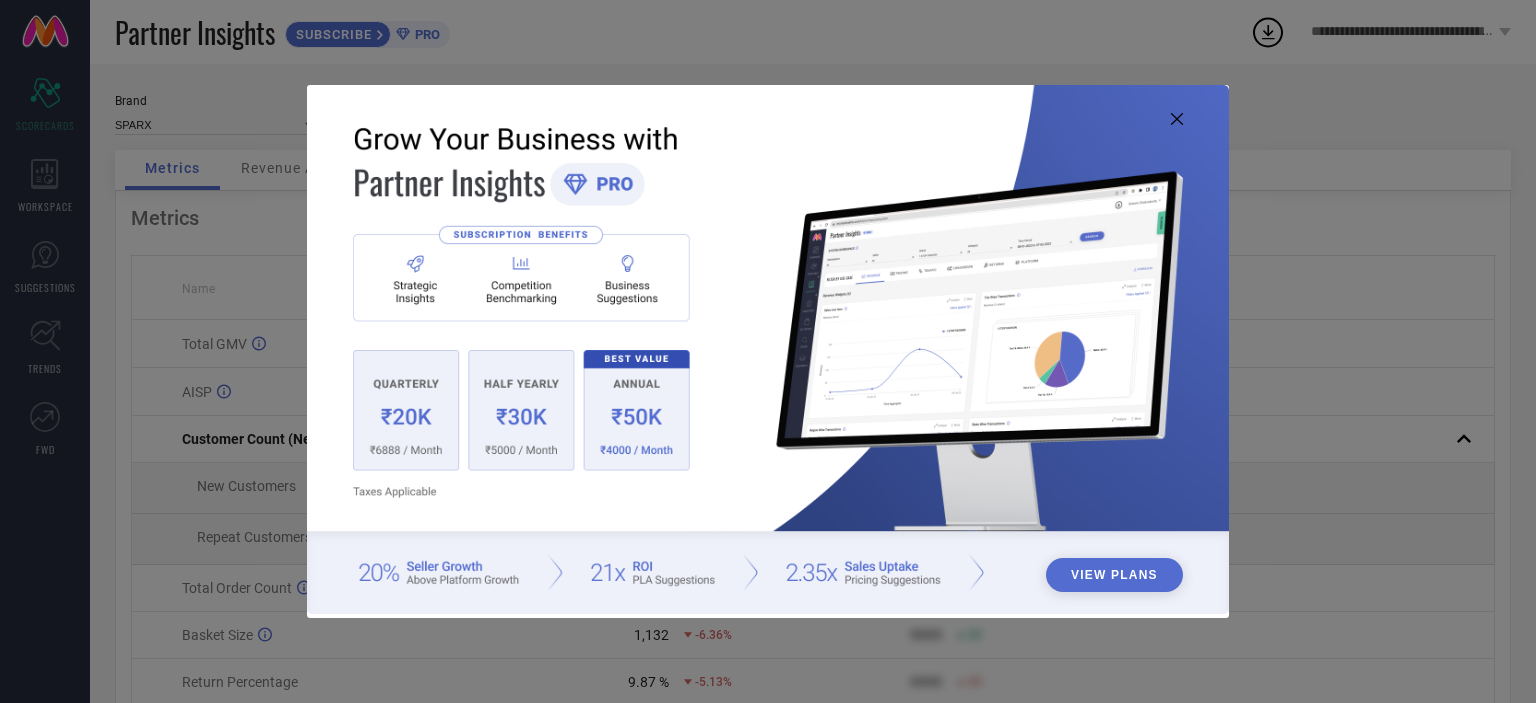 click 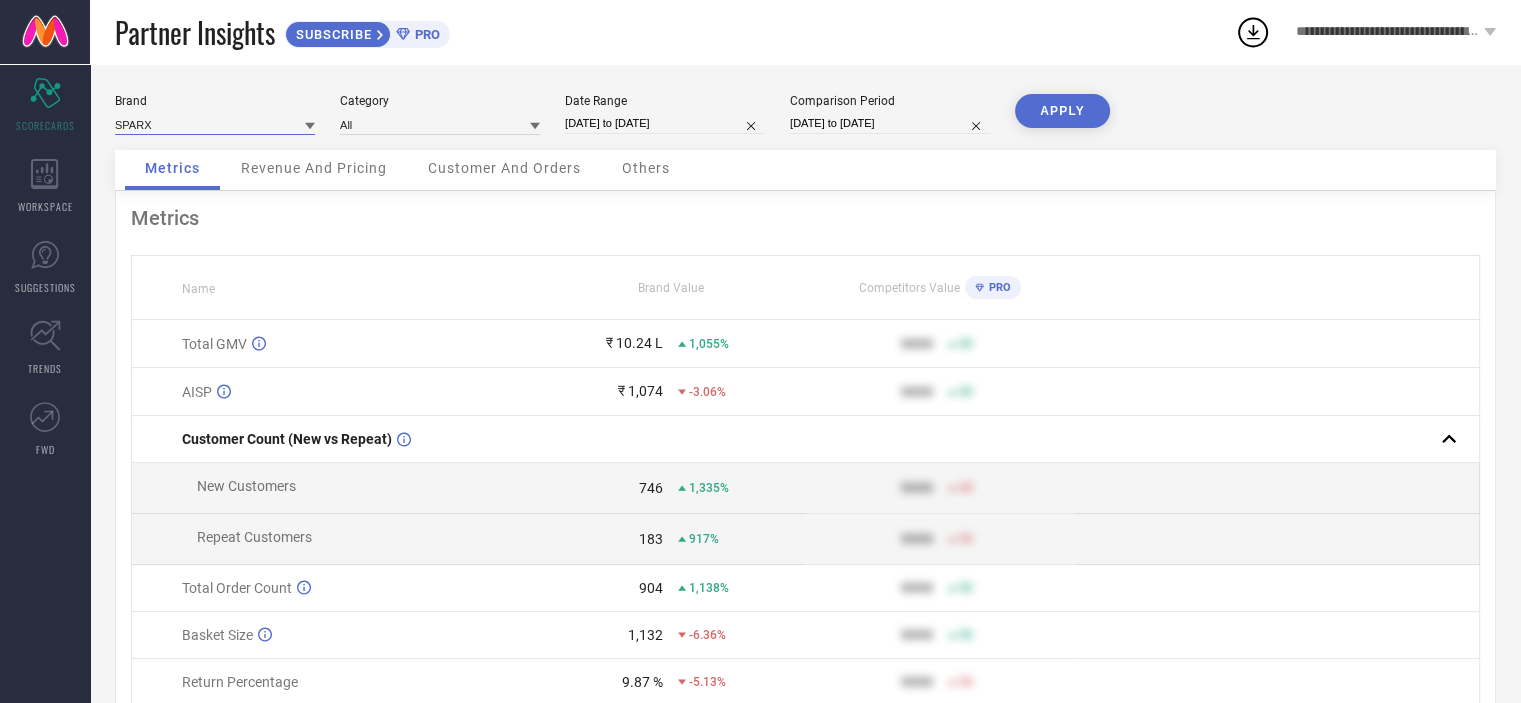 click at bounding box center (215, 124) 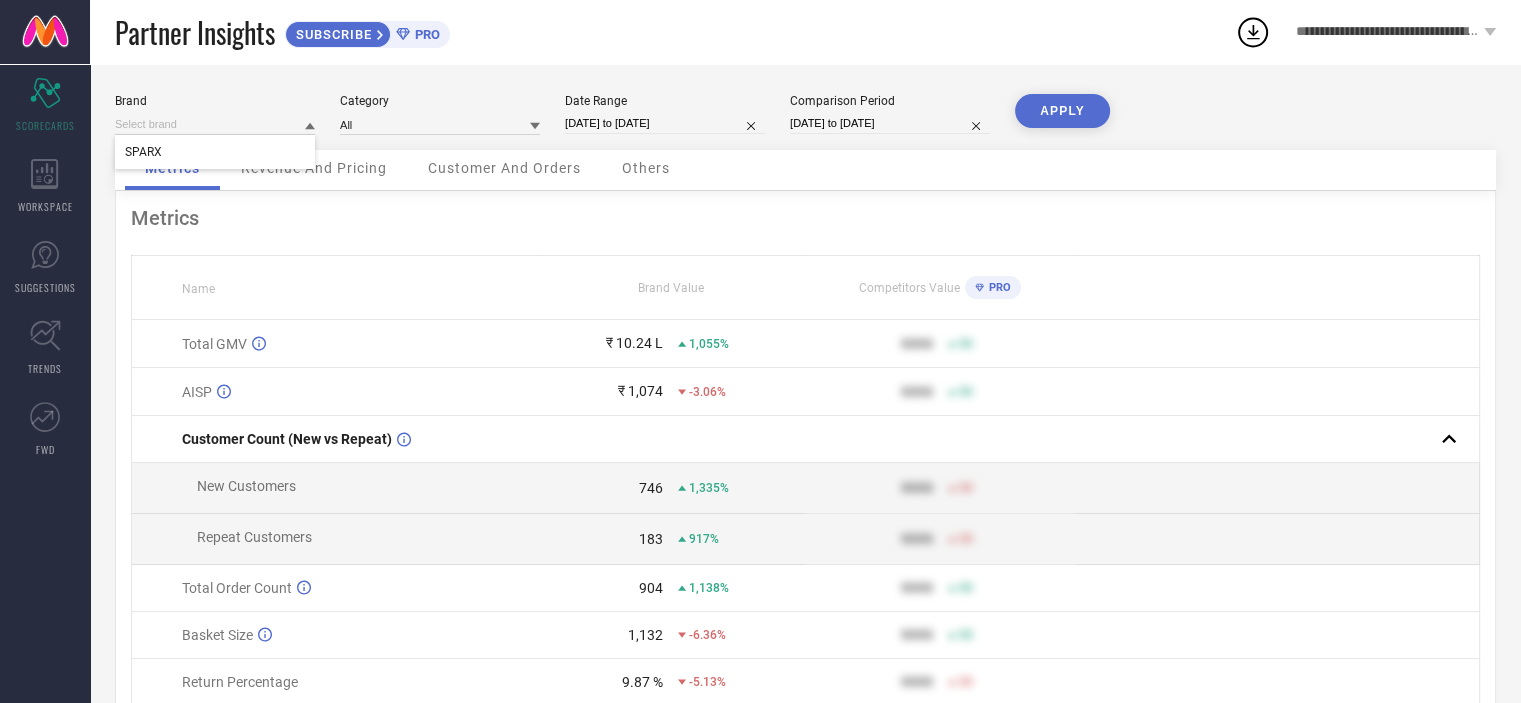 click on "Category" at bounding box center [440, 101] 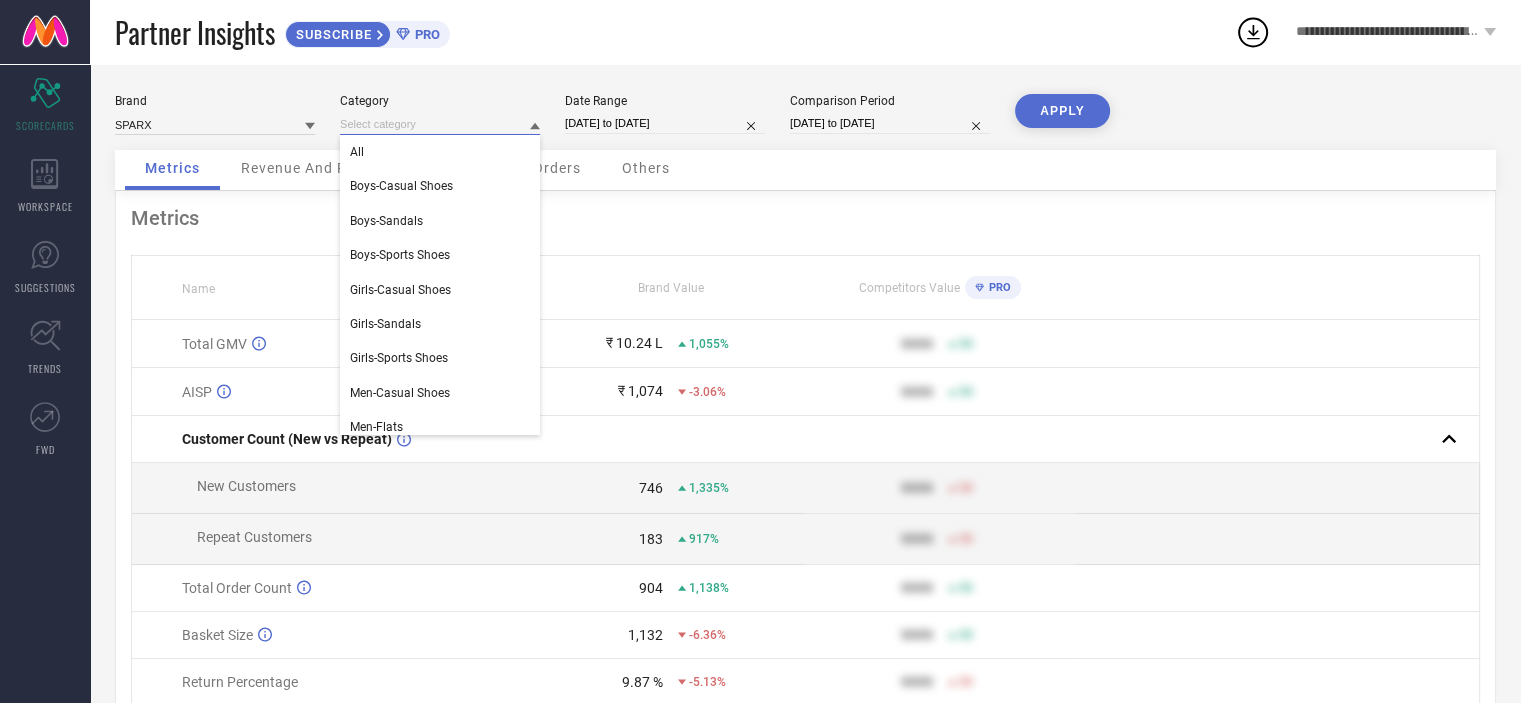 click at bounding box center [440, 124] 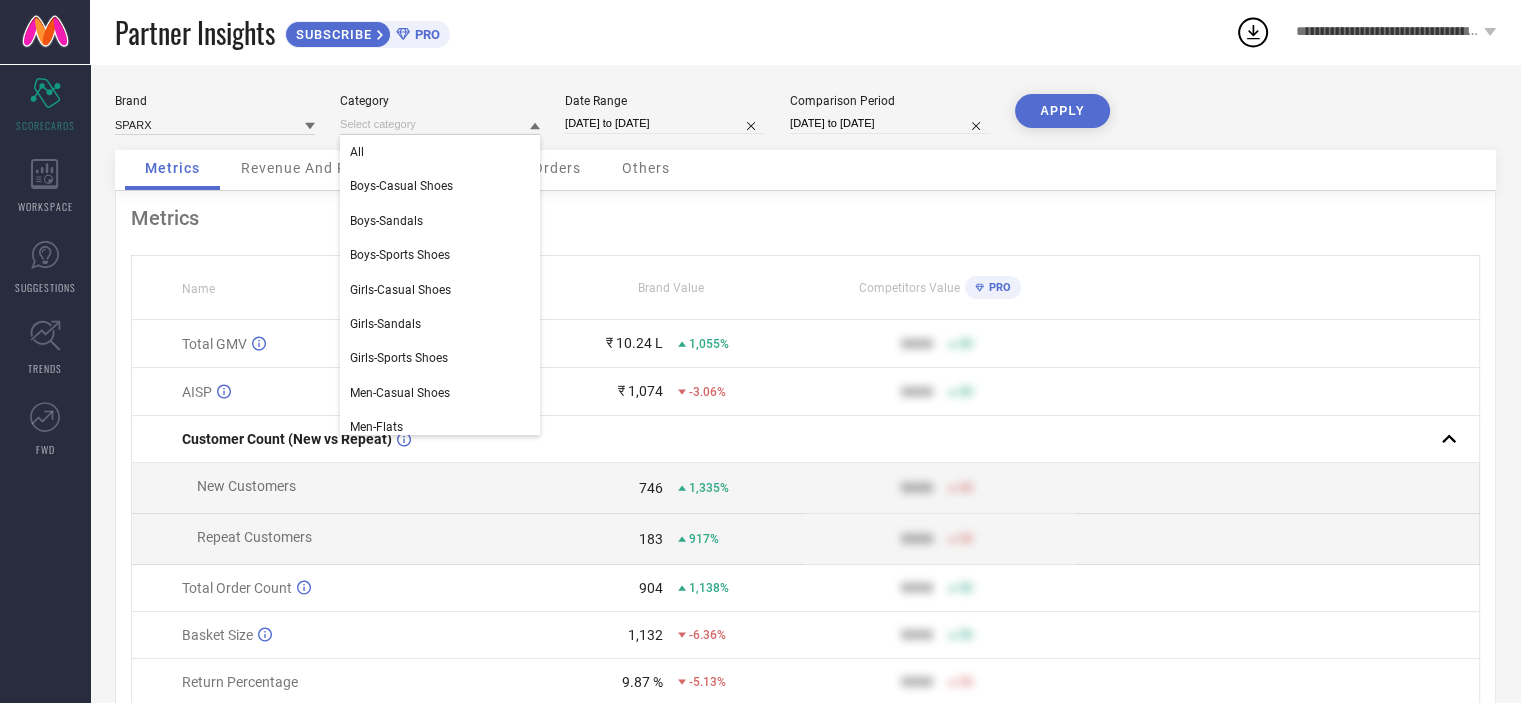 click on "Metrics Name Brand Value Competitors Value PRO Total GMV ₹ 10.24 L 1,055% 9999 50 AISP ₹ 1,074 -3.06% 9999 50 Customer Count (New vs Repeat) New Customers 746 1,335% 9999 50 Repeat Customers 183 917% 9999 50 Total Order Count 904 1,138% 9999 50 Basket Size 1,132 -6.36% 9999 50 Return Percentage 9.87 % -5.13% 9999 50 Style Count 258 111% 9999 50" at bounding box center (805, 449) 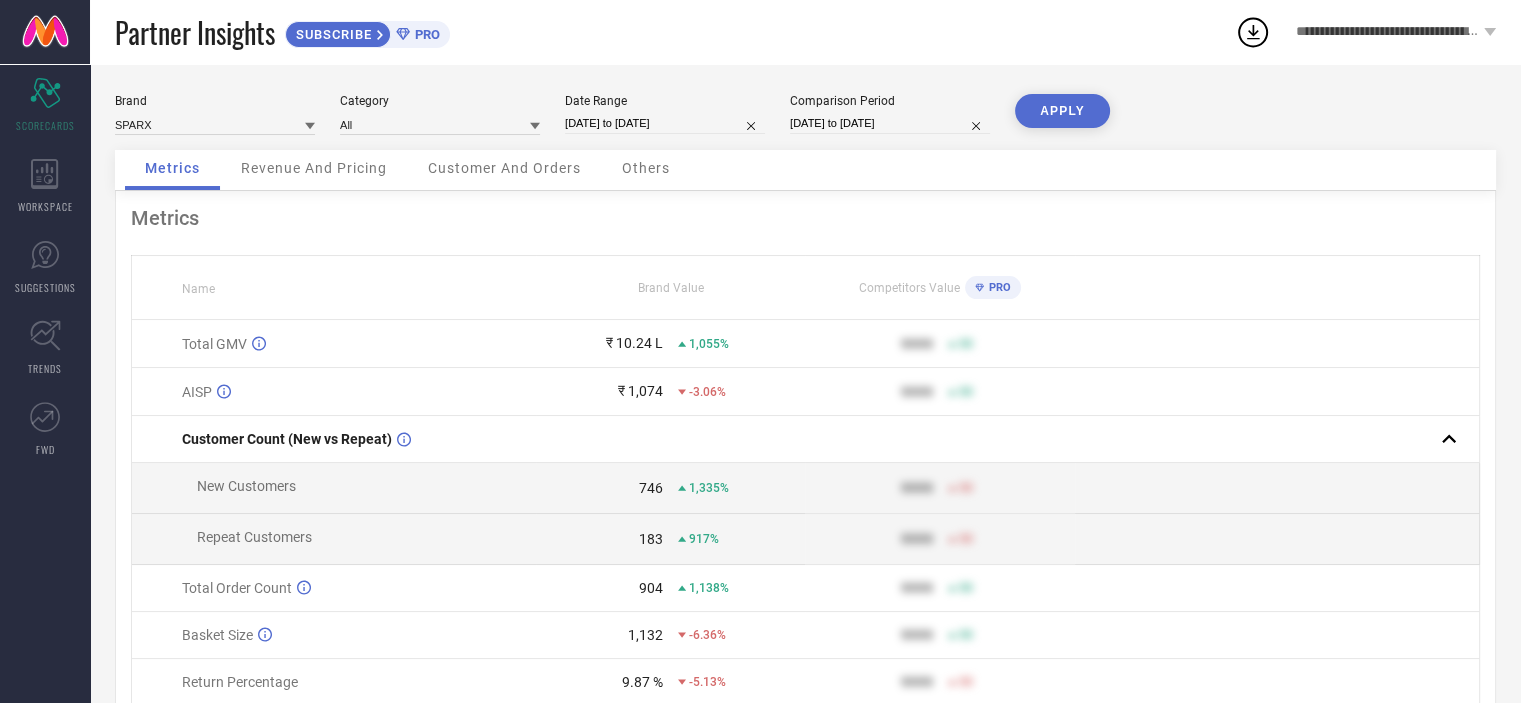 scroll, scrollTop: 16, scrollLeft: 0, axis: vertical 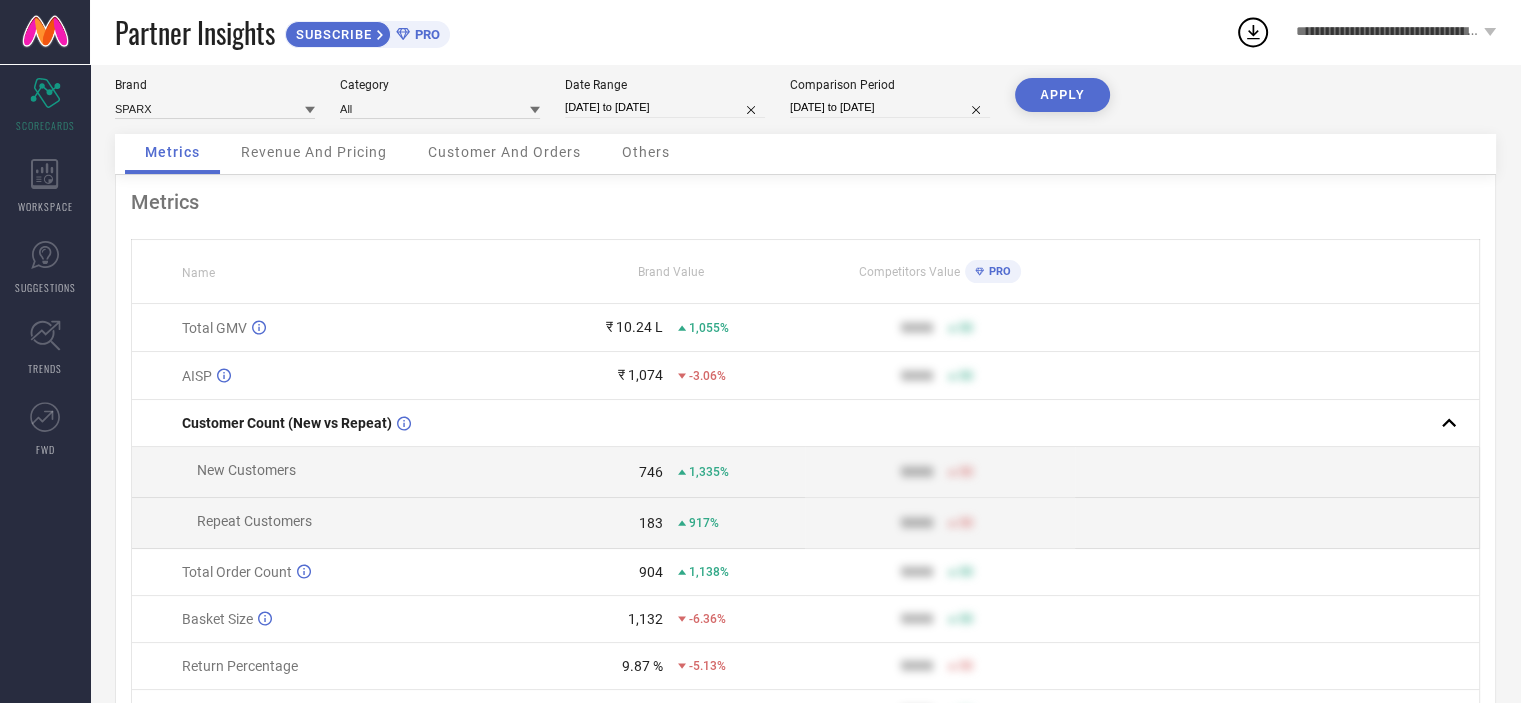 select on "6" 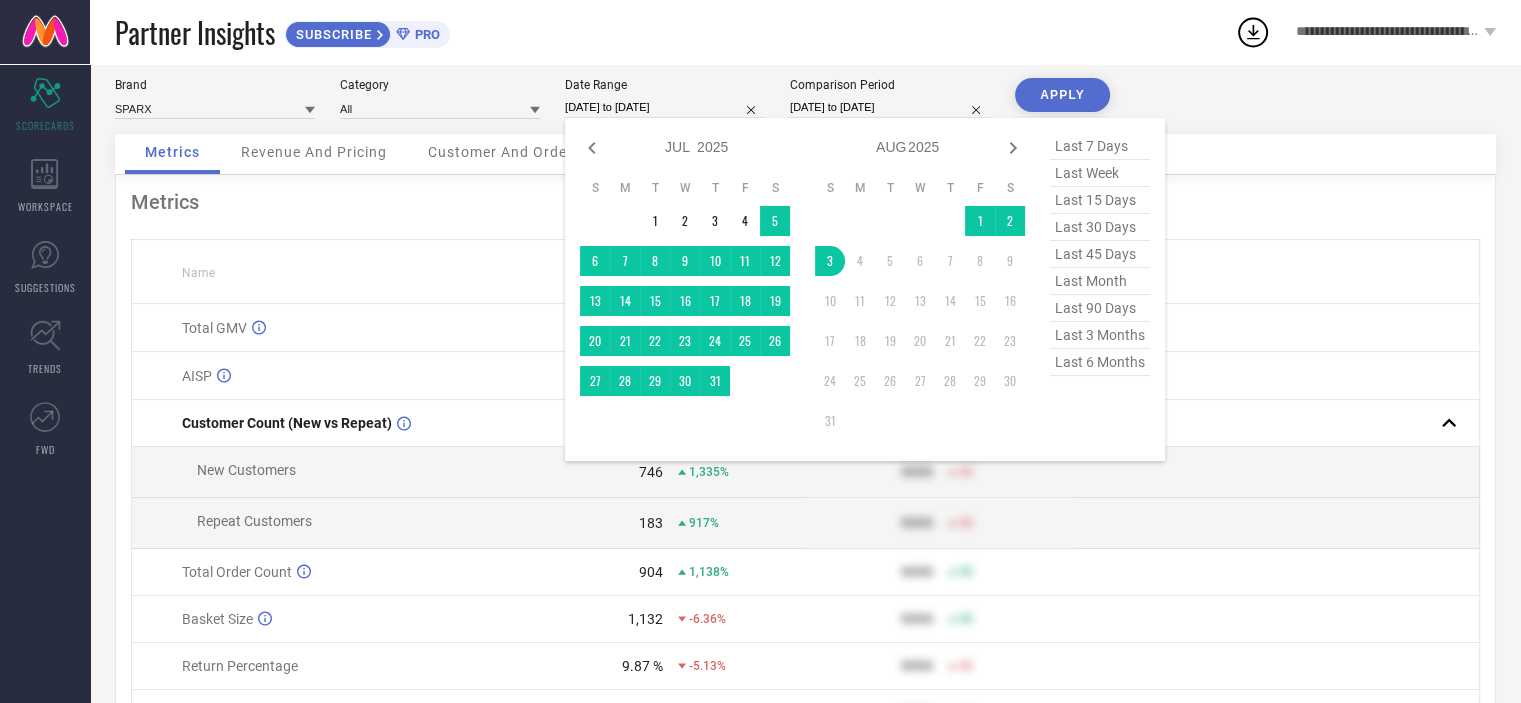 click on "[DATE] to [DATE]" at bounding box center [665, 107] 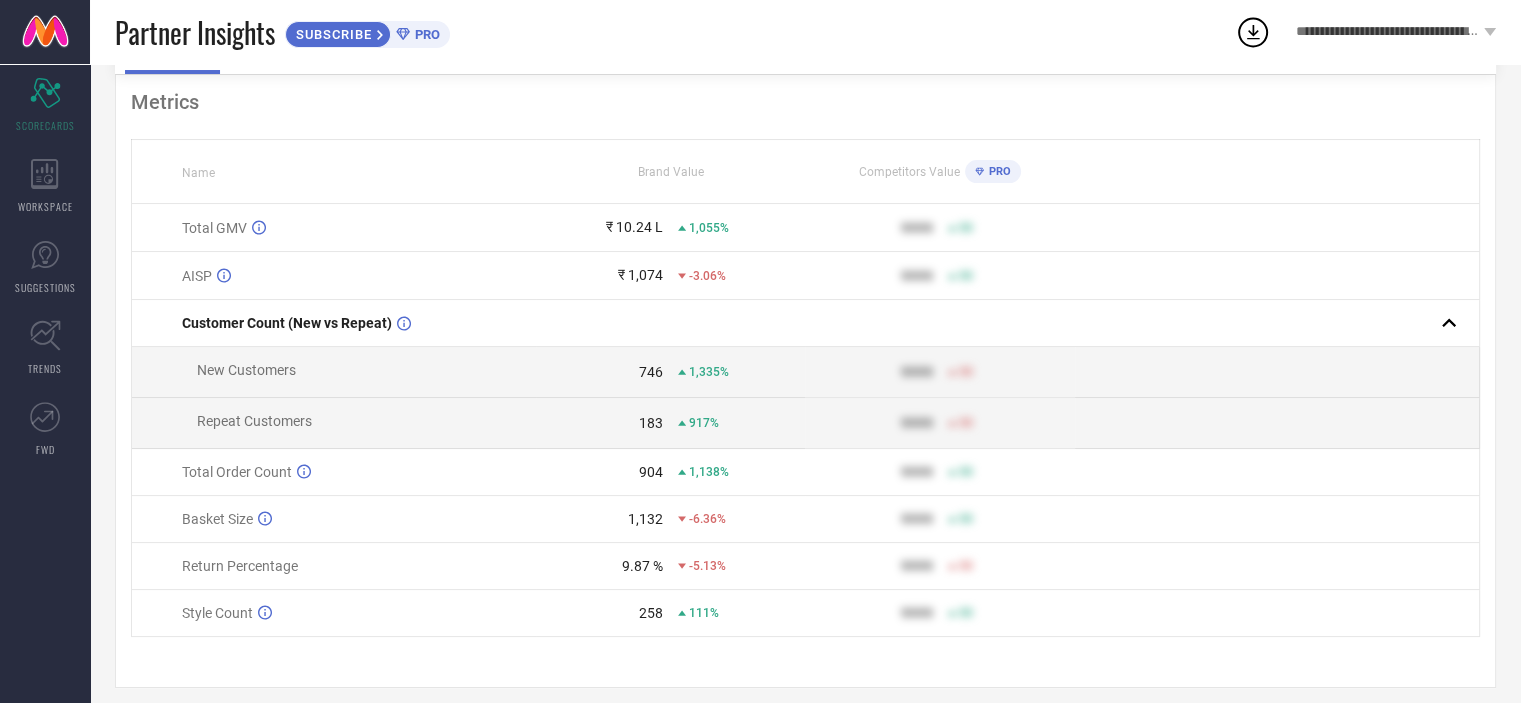 scroll, scrollTop: 136, scrollLeft: 0, axis: vertical 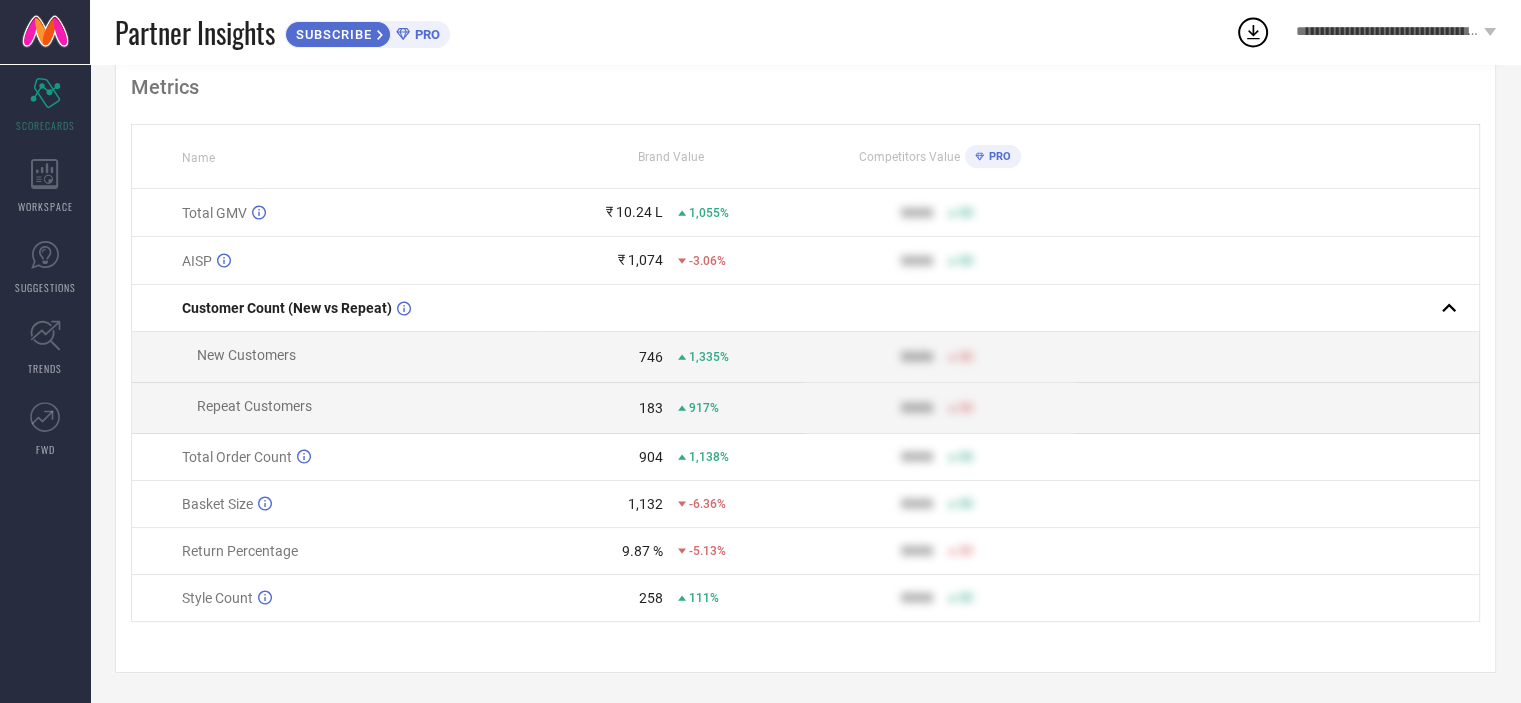click on "PRO" at bounding box center (997, 156) 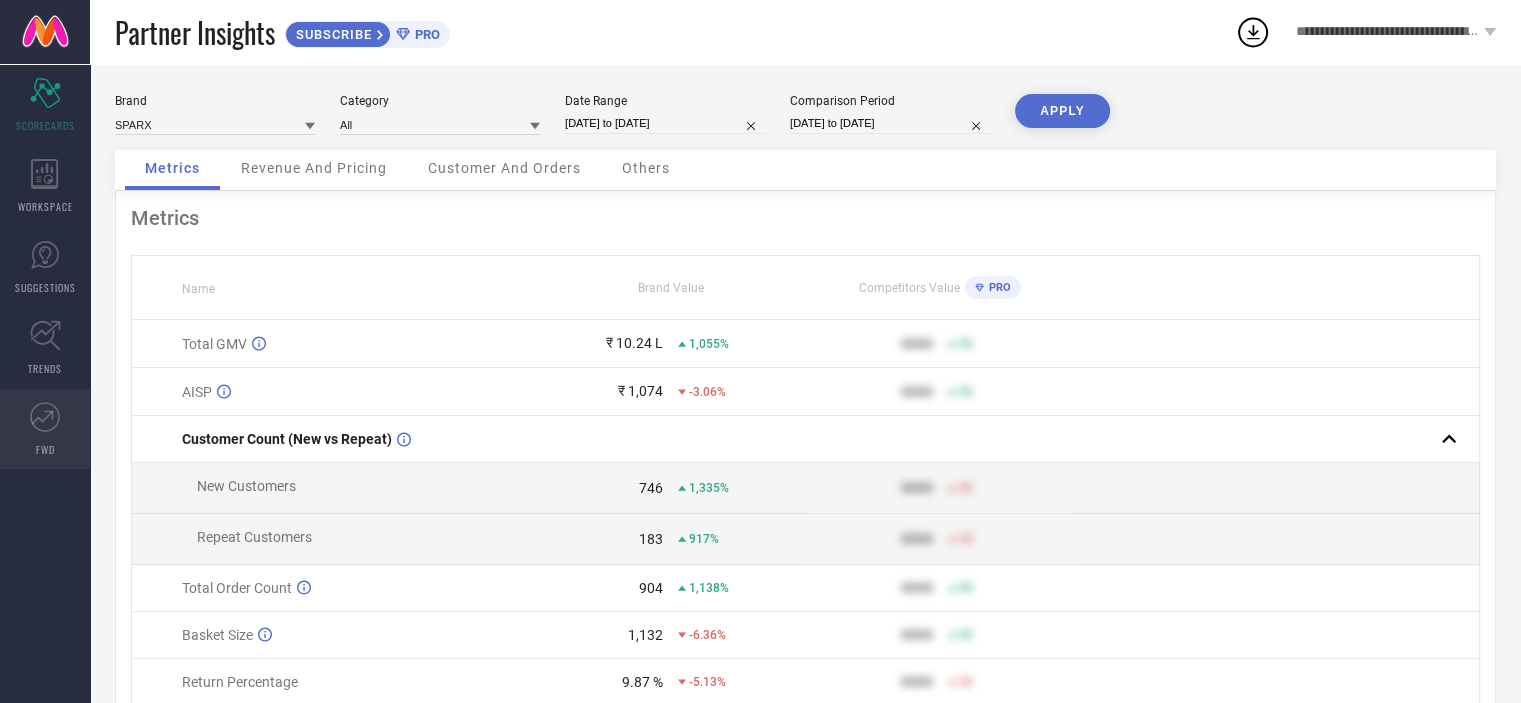 click 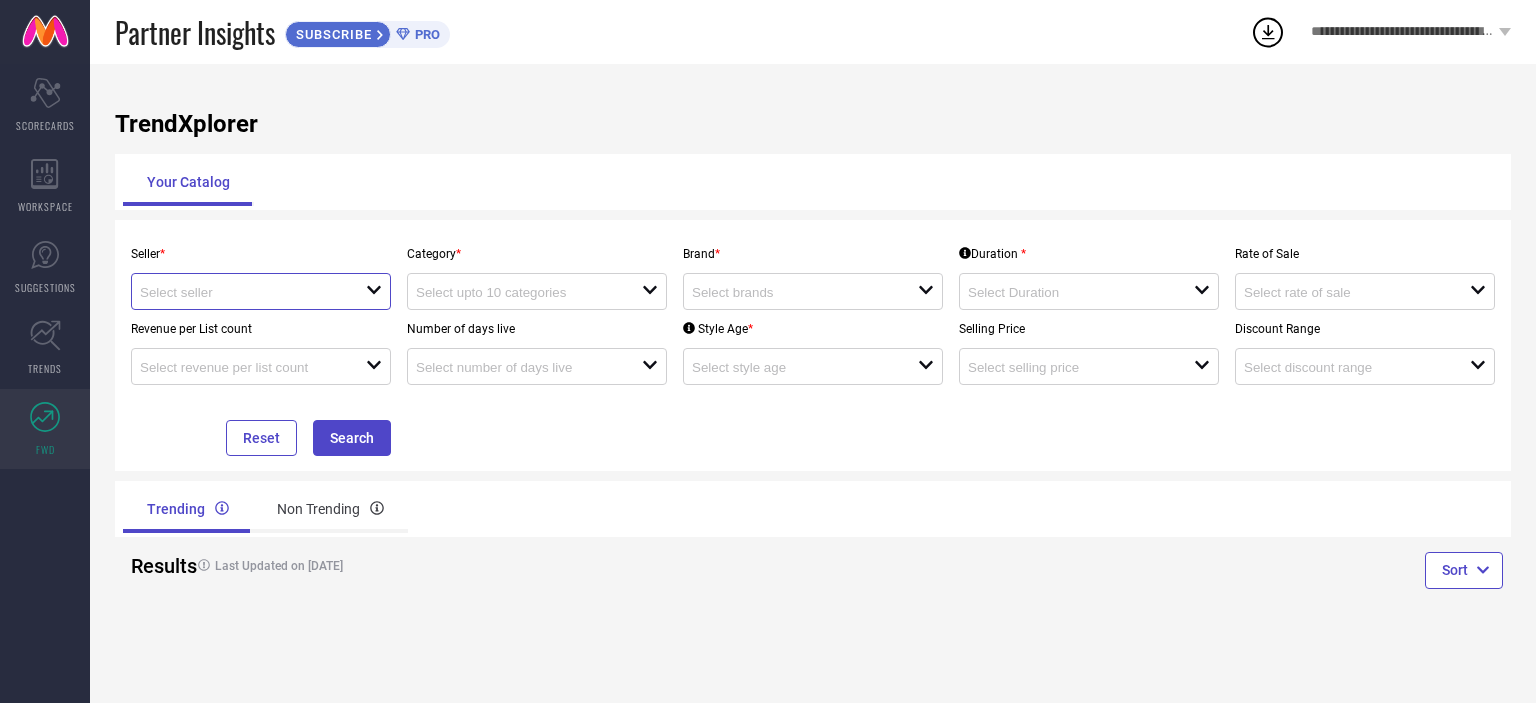click at bounding box center (241, 292) 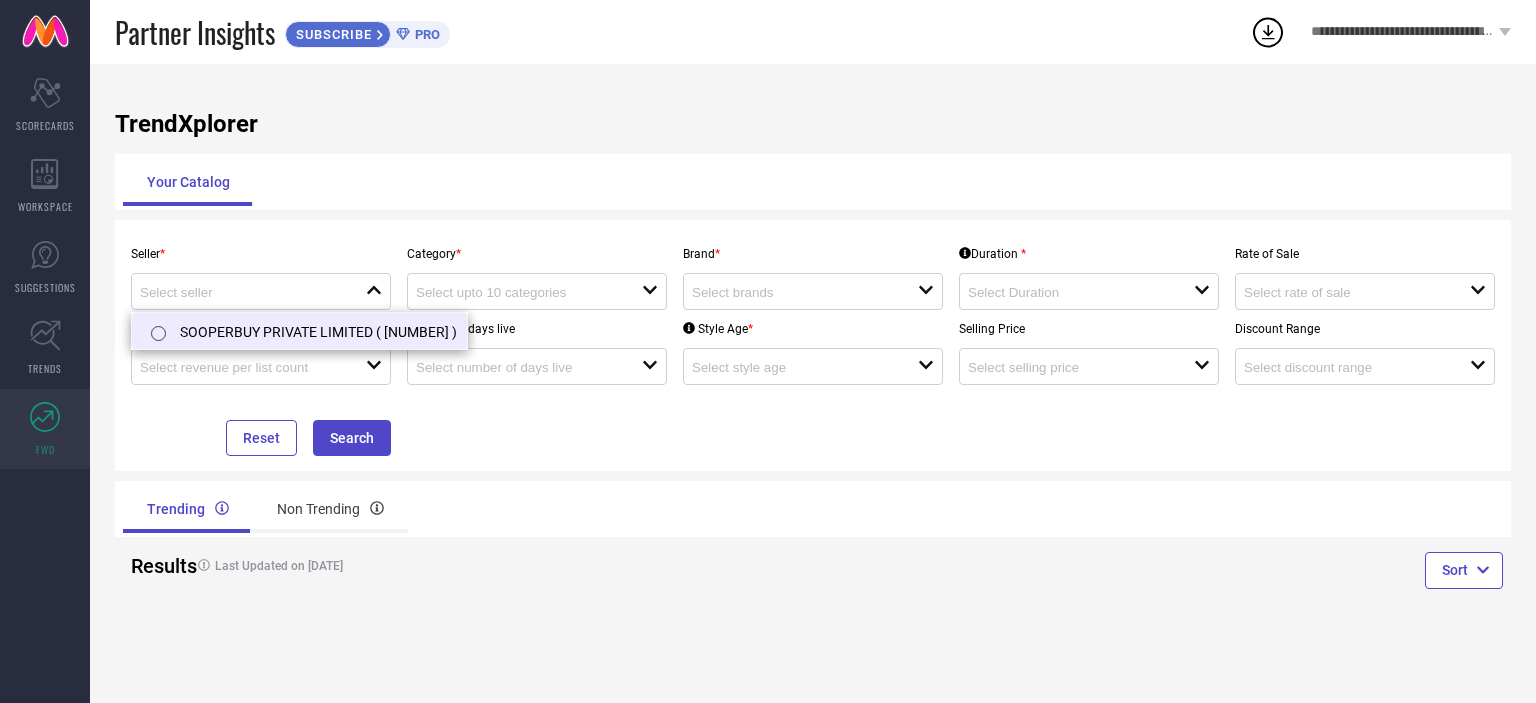 click on "SOOPERBUY PRIVATE LIMITED ( [NUMBER] )" at bounding box center [299, 331] 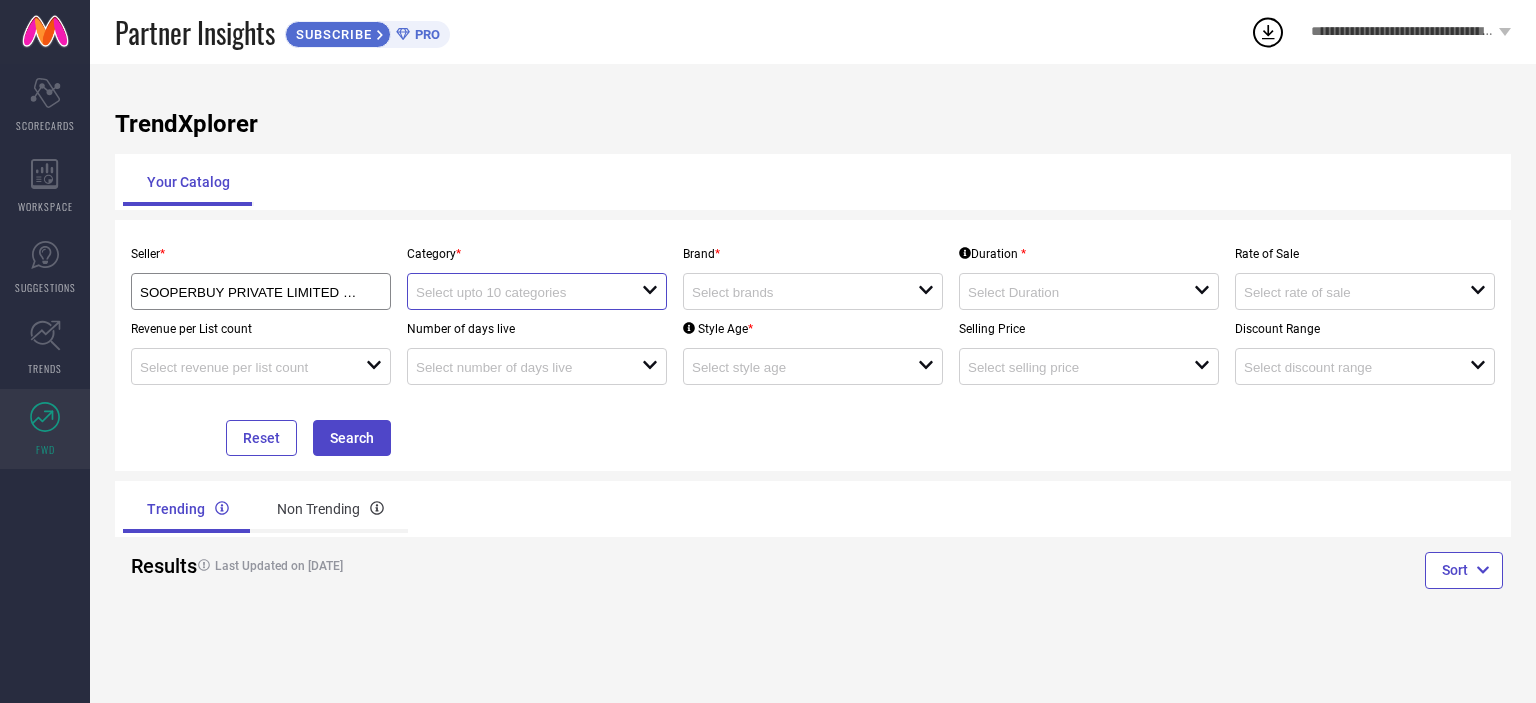 click at bounding box center (517, 292) 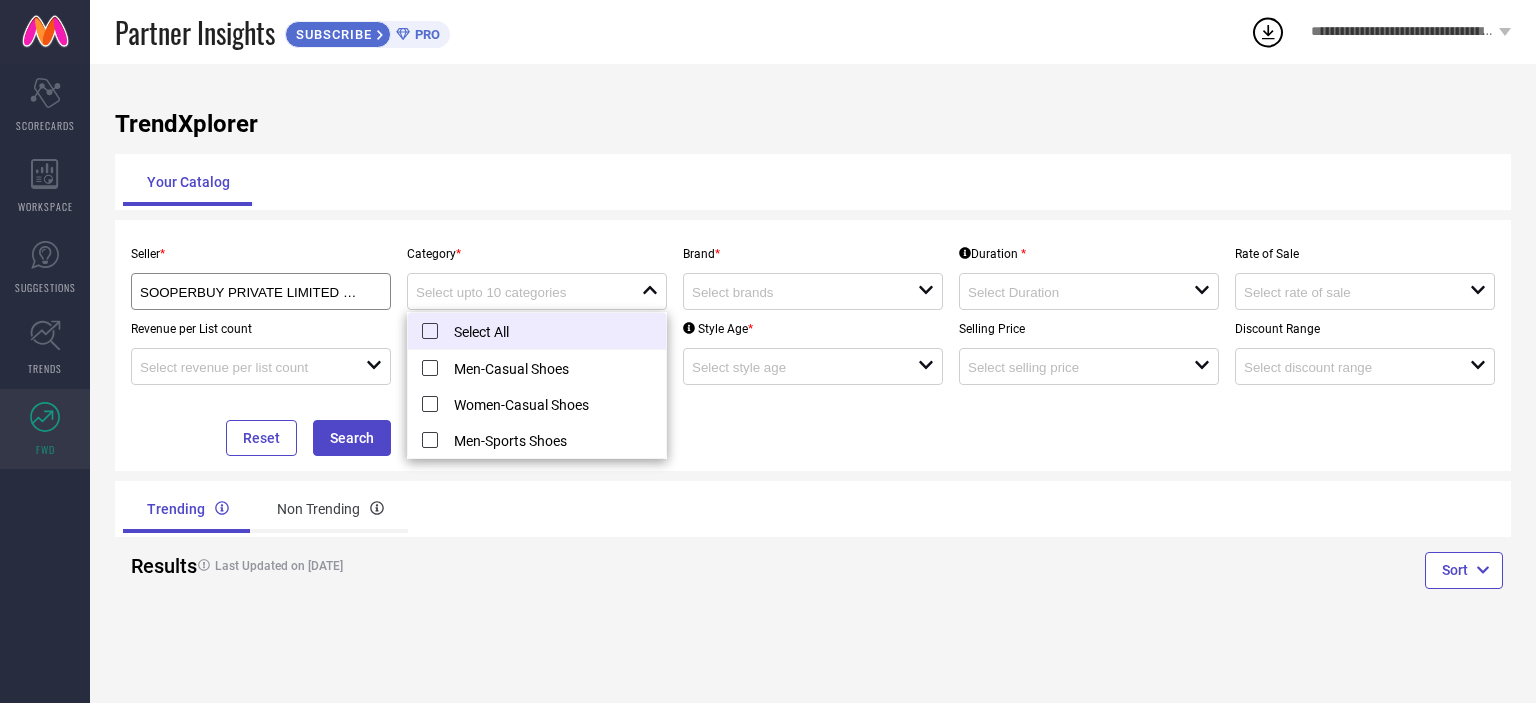 click on "Select All" at bounding box center [537, 331] 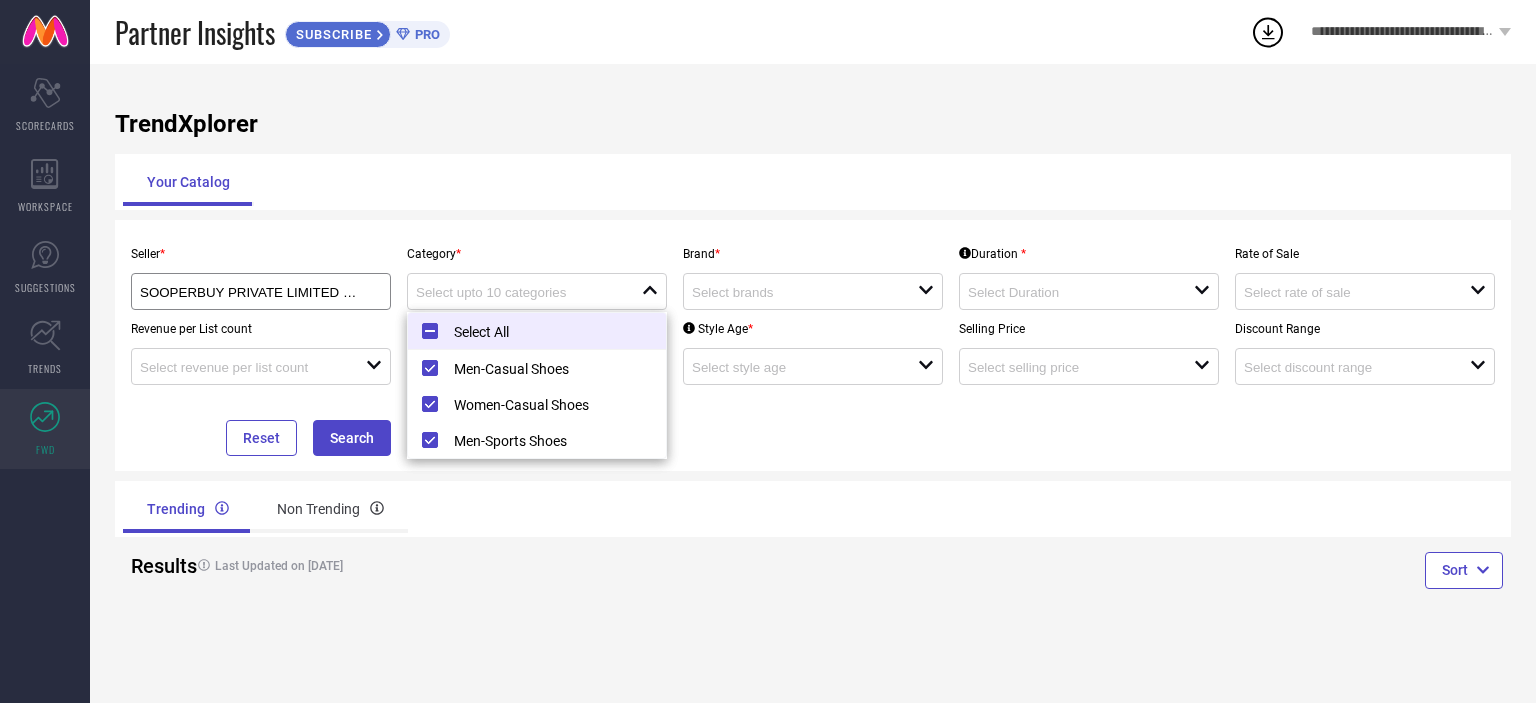 type on "Men-Casual Shoes, + 2 more" 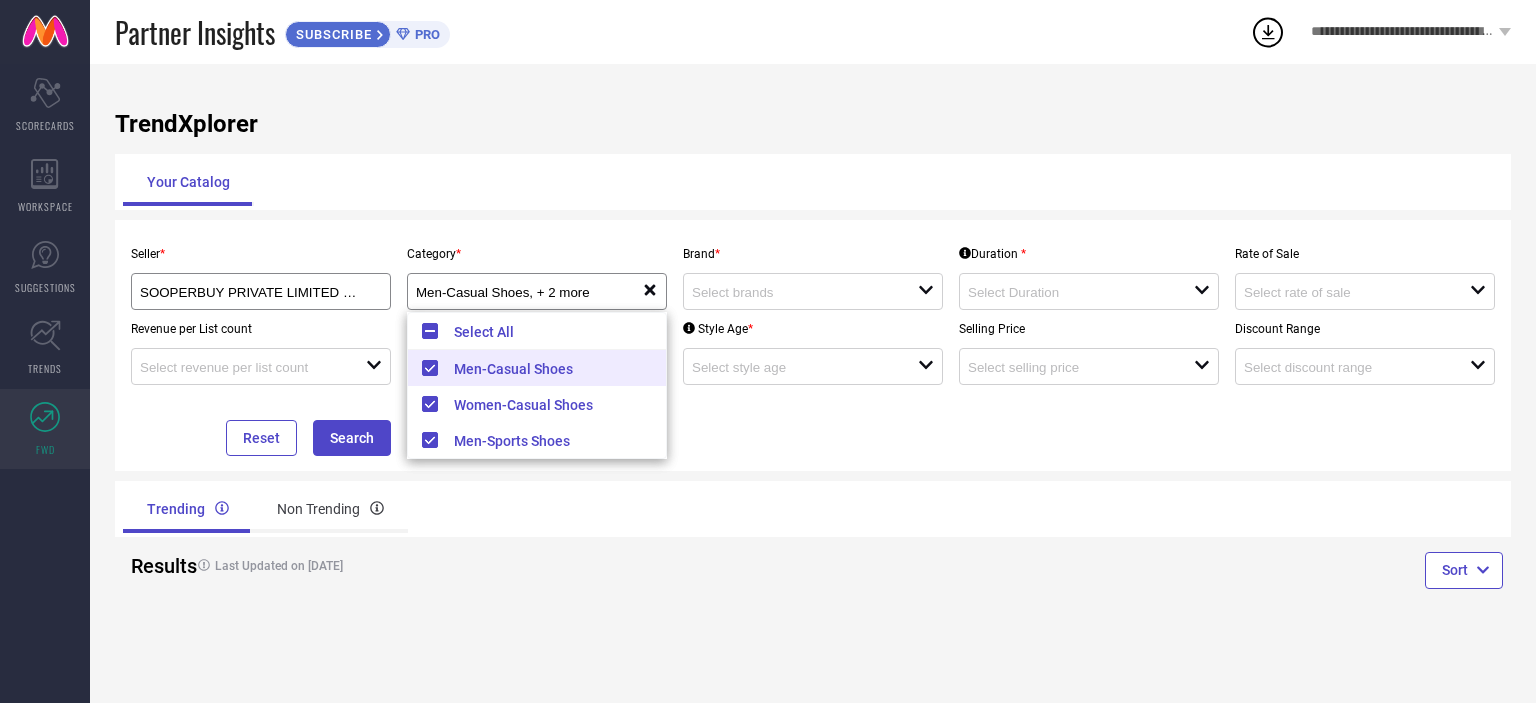 click on "Brand  * open" at bounding box center [813, 272] 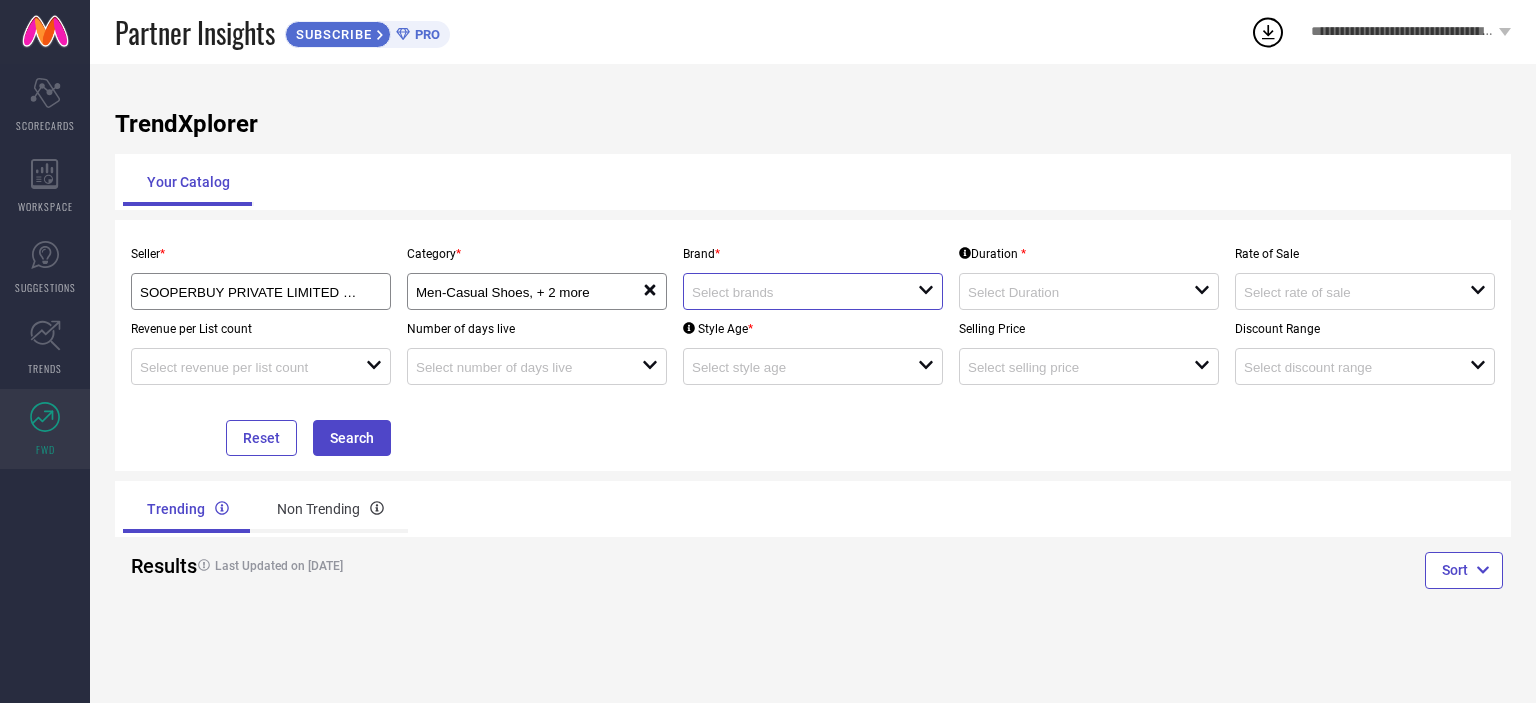 click at bounding box center (793, 292) 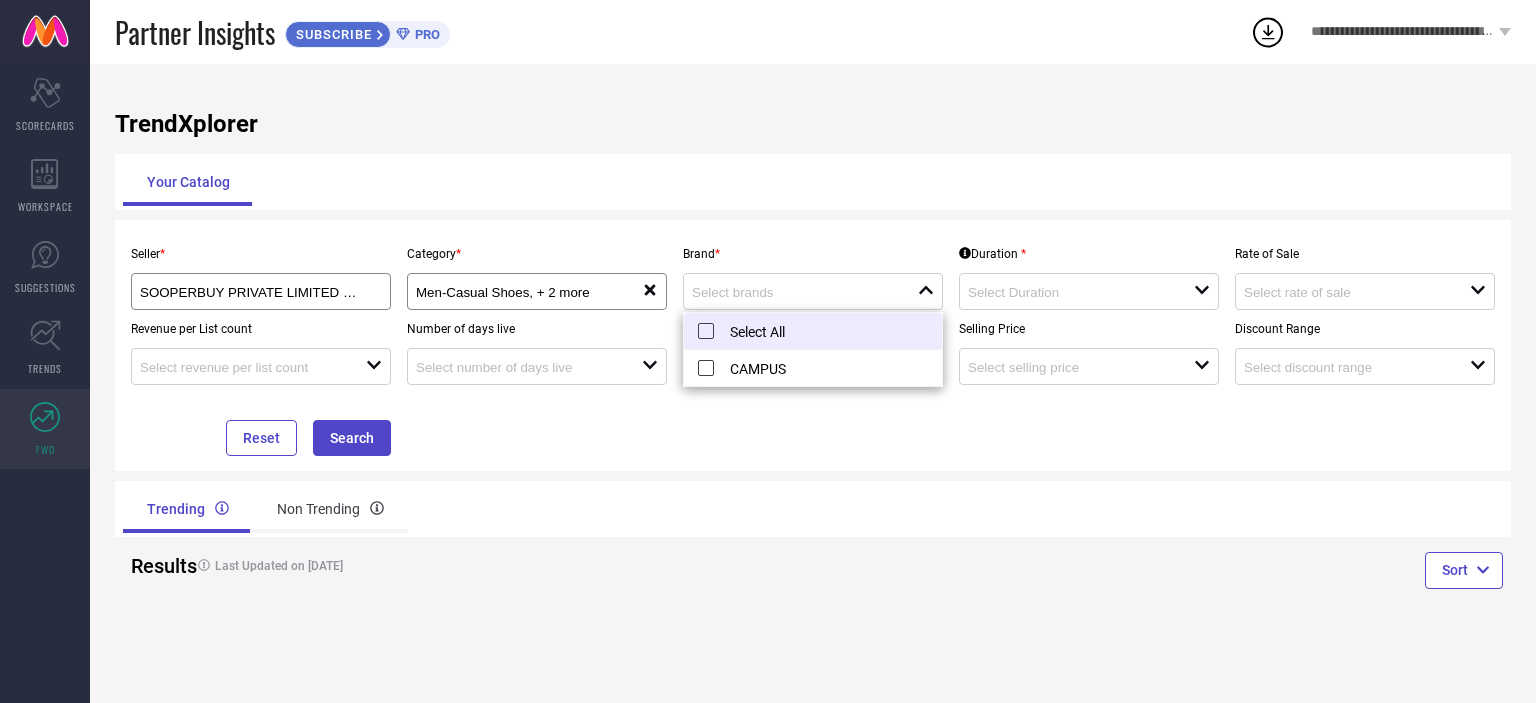 click on "Select All" at bounding box center (813, 331) 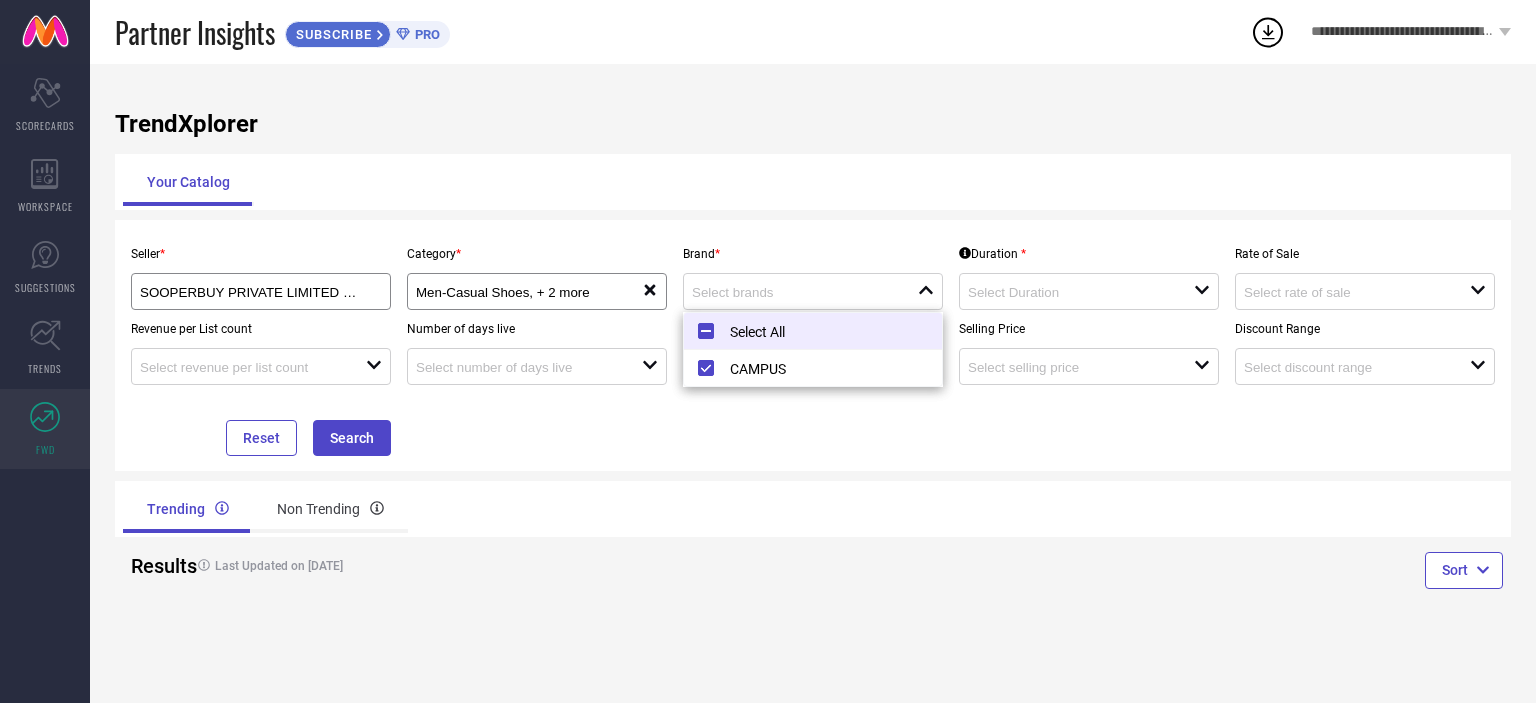 type on "CAMPUS" 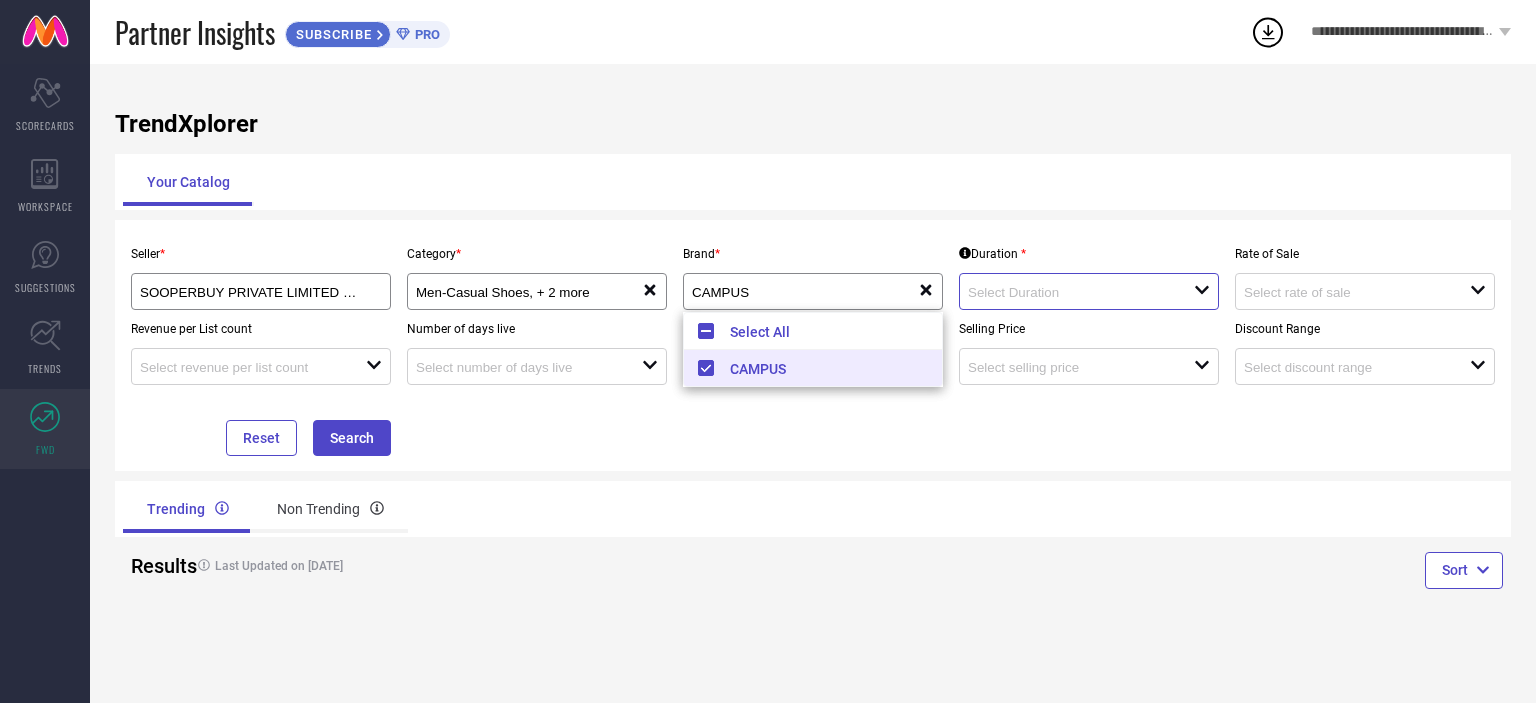 click at bounding box center [1069, 292] 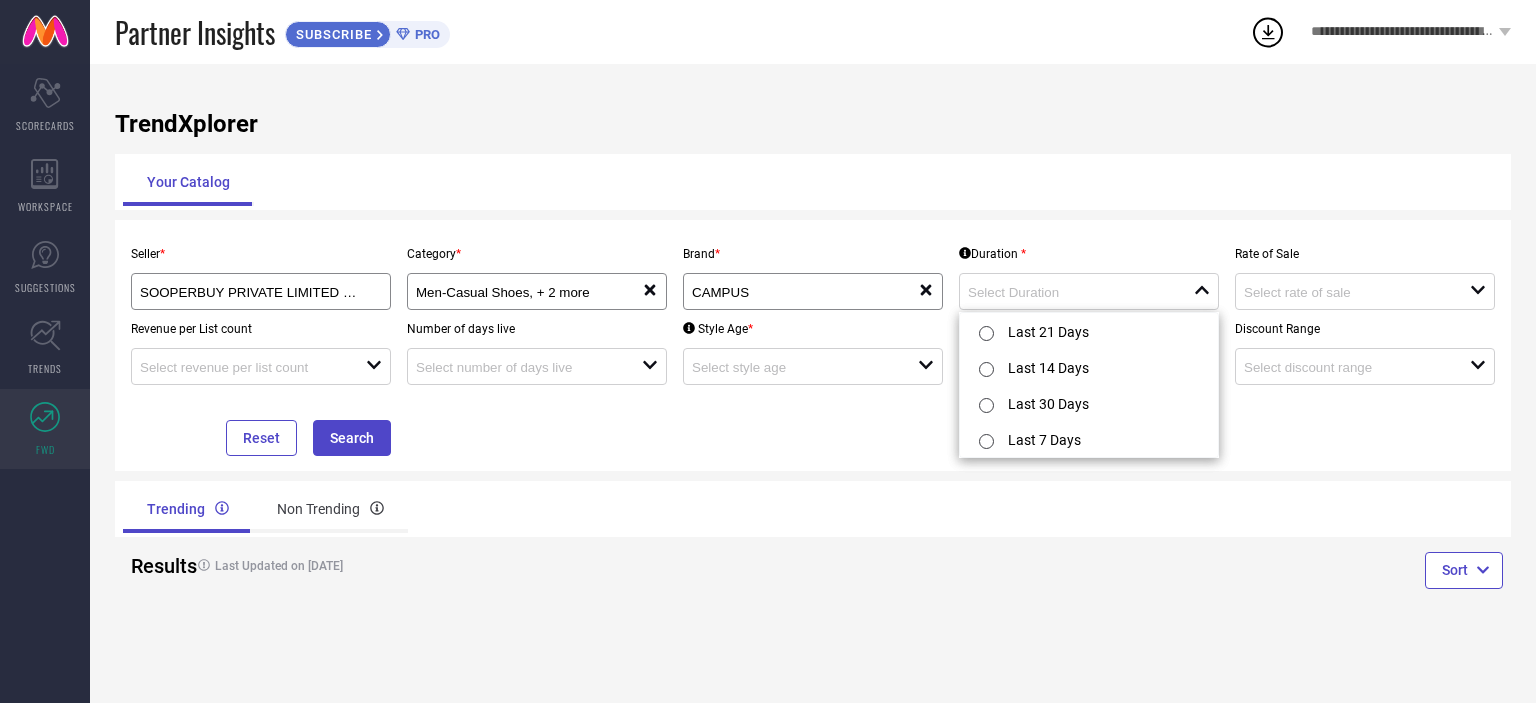 drag, startPoint x: 588, startPoint y: 179, endPoint x: 579, endPoint y: 232, distance: 53.75872 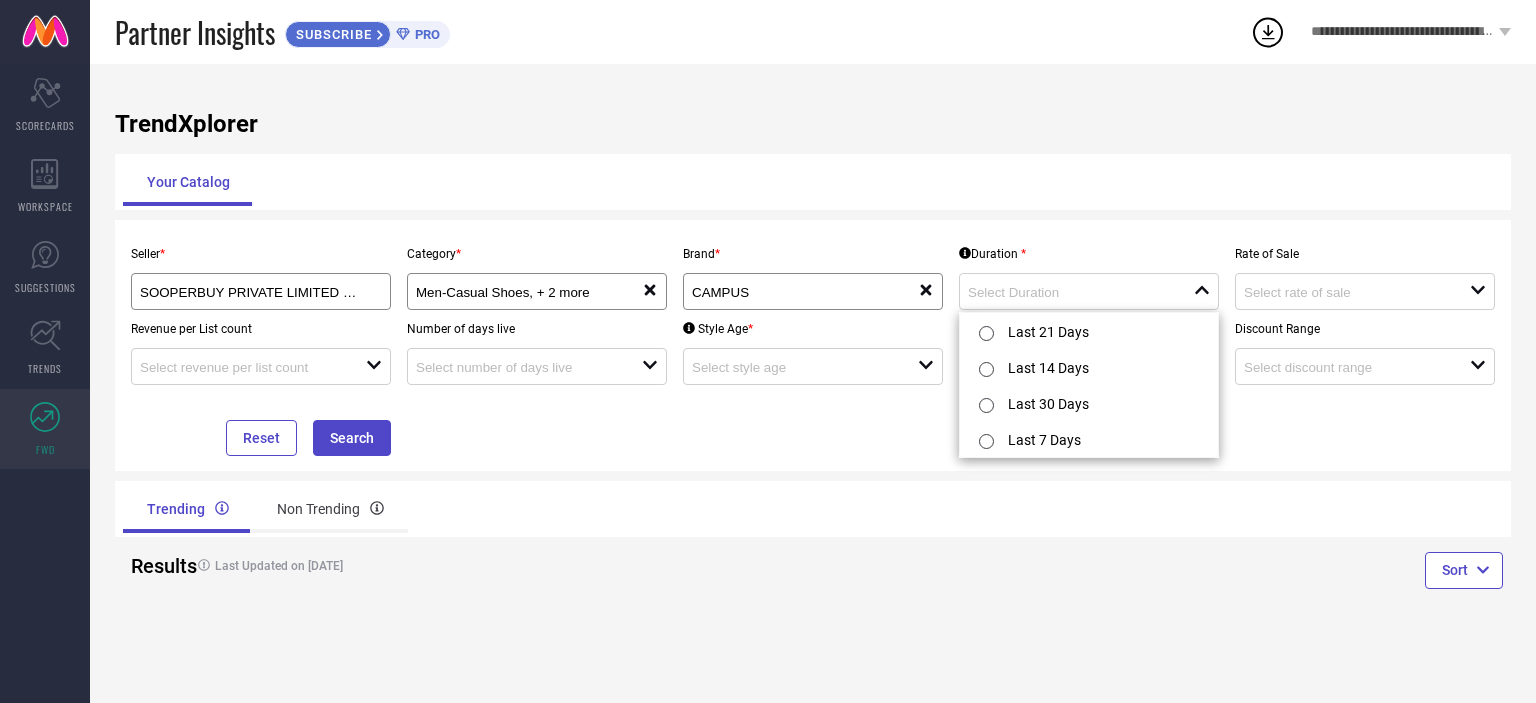 click on "Your Catalog" at bounding box center (813, 182) 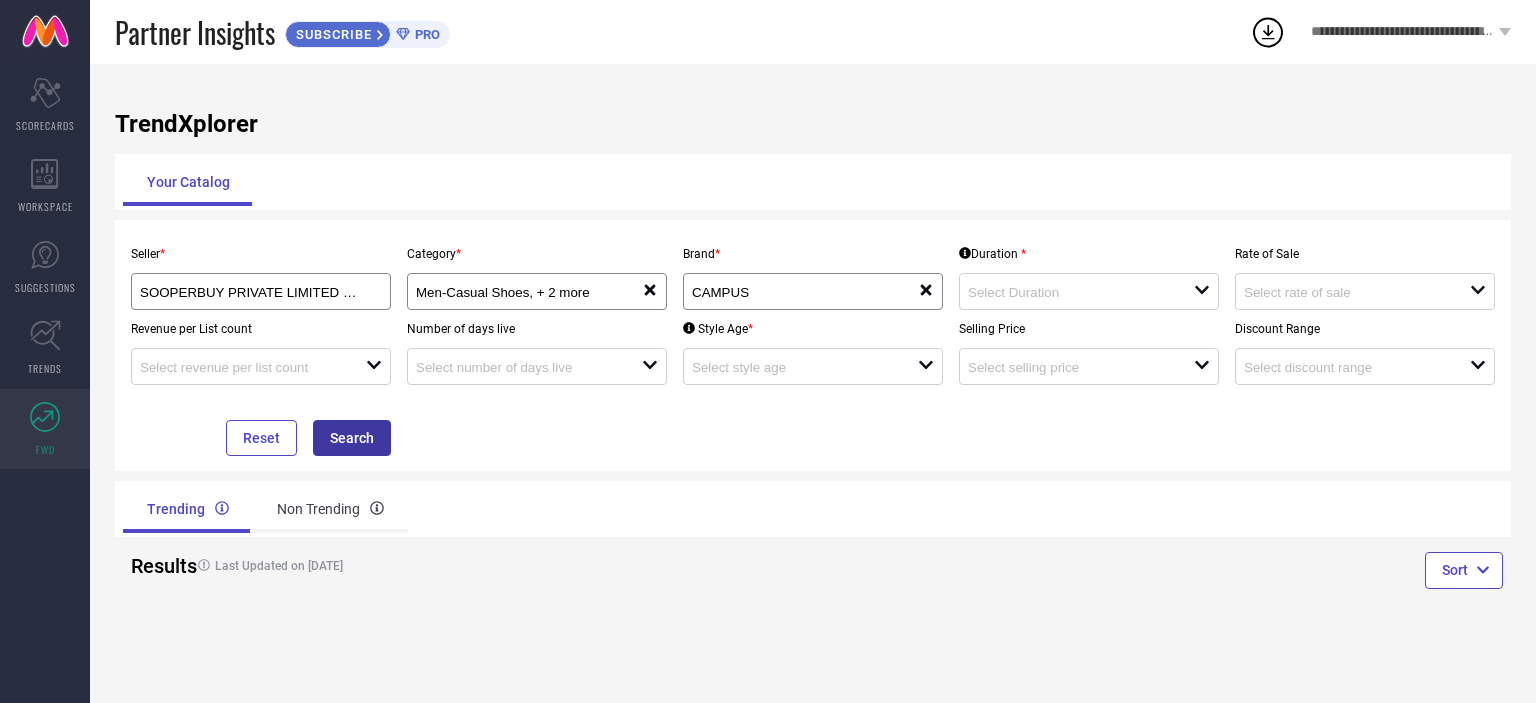 click on "Search" at bounding box center (352, 438) 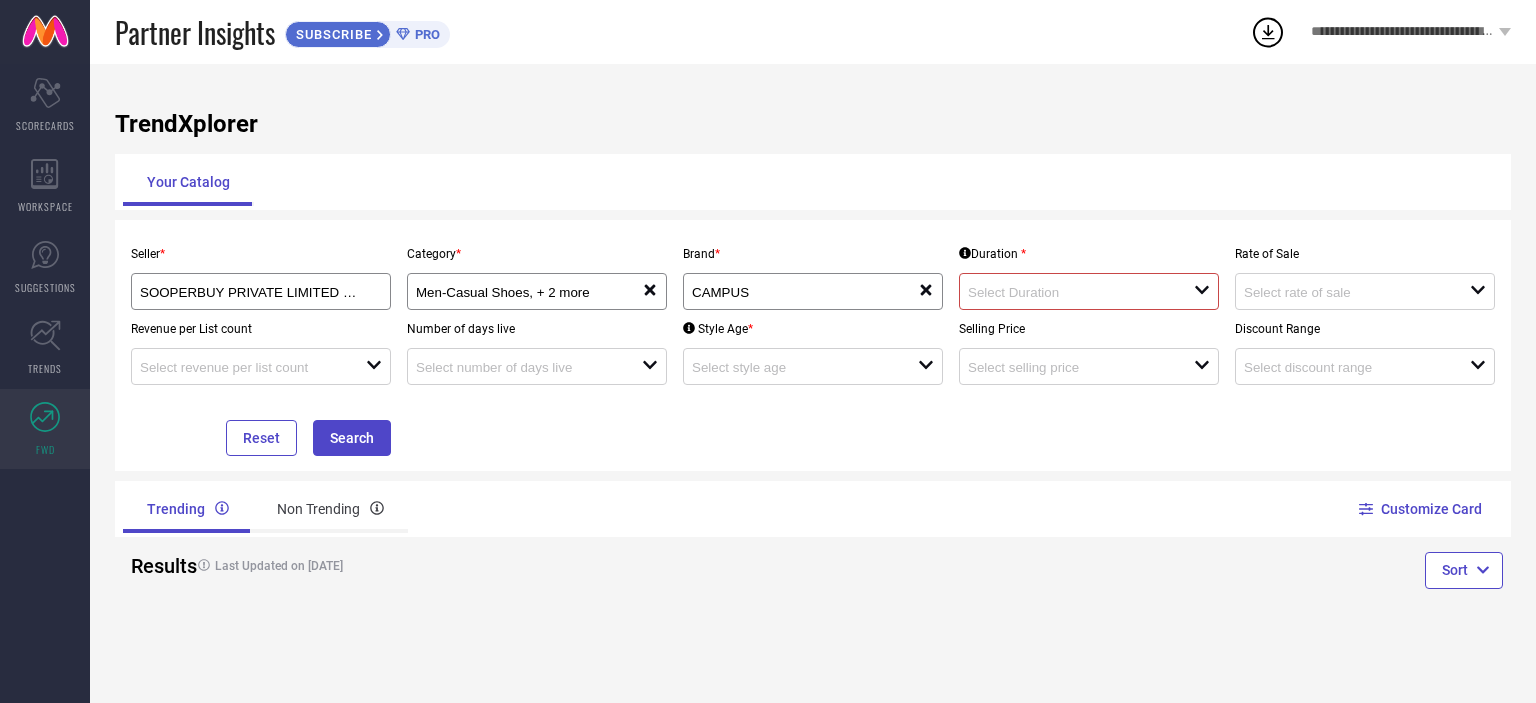 click at bounding box center [1069, 292] 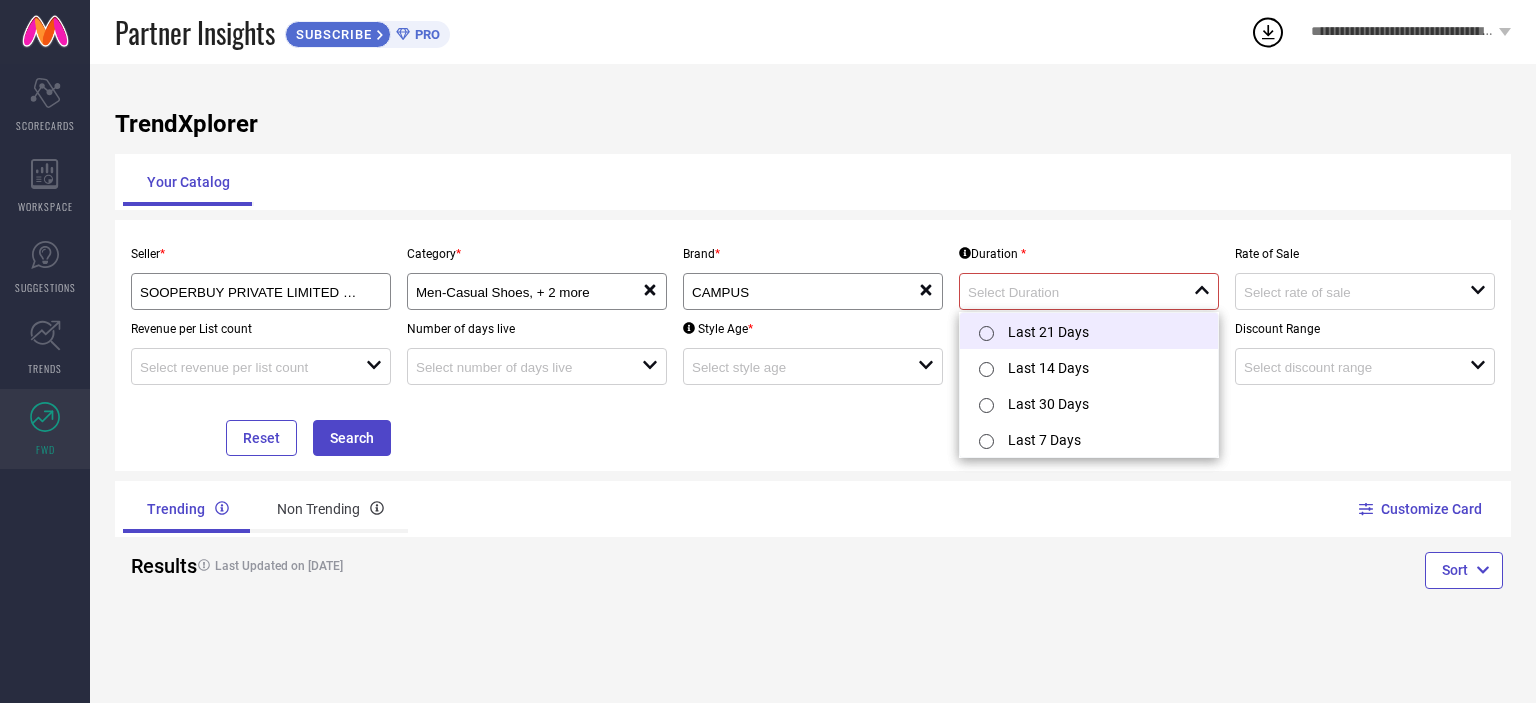 click on "Last 21 Days" at bounding box center [1089, 331] 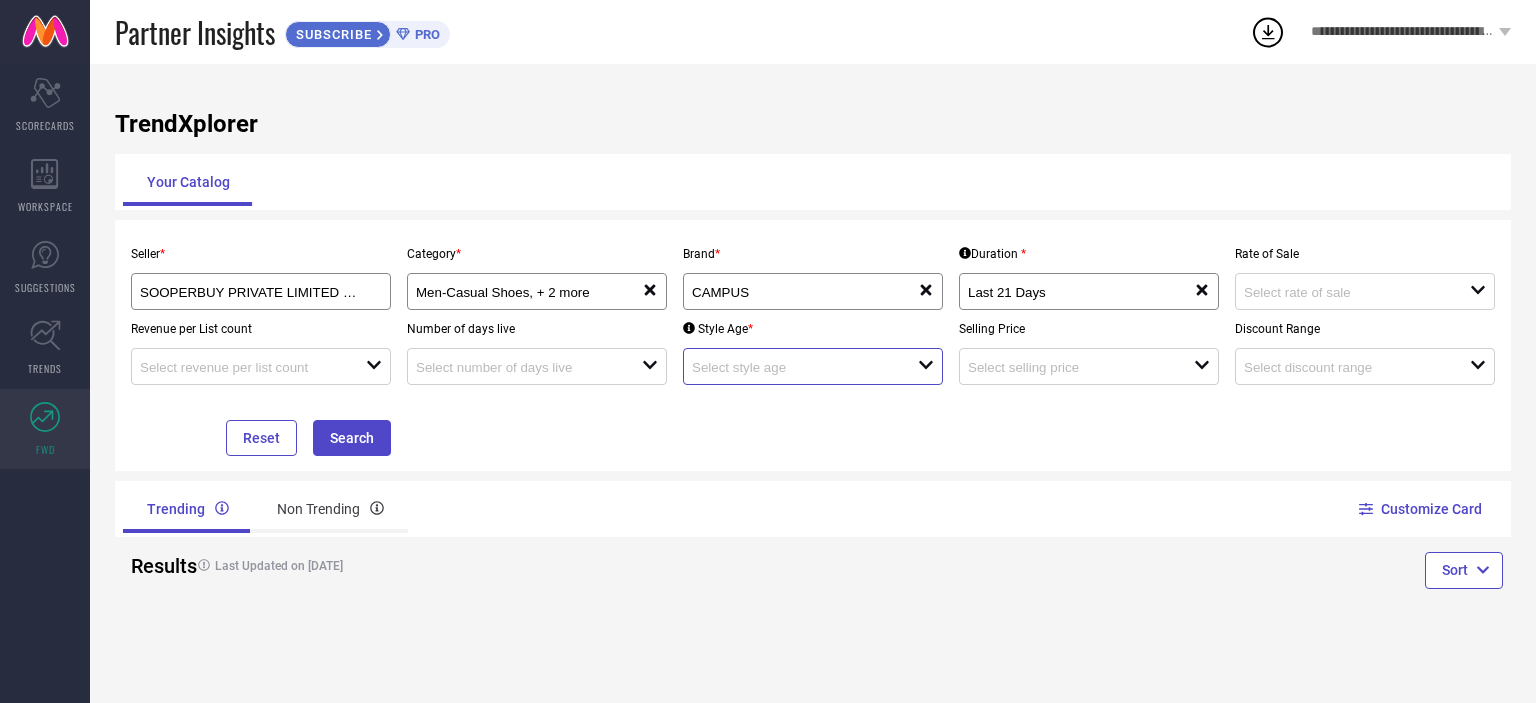 click at bounding box center [793, 367] 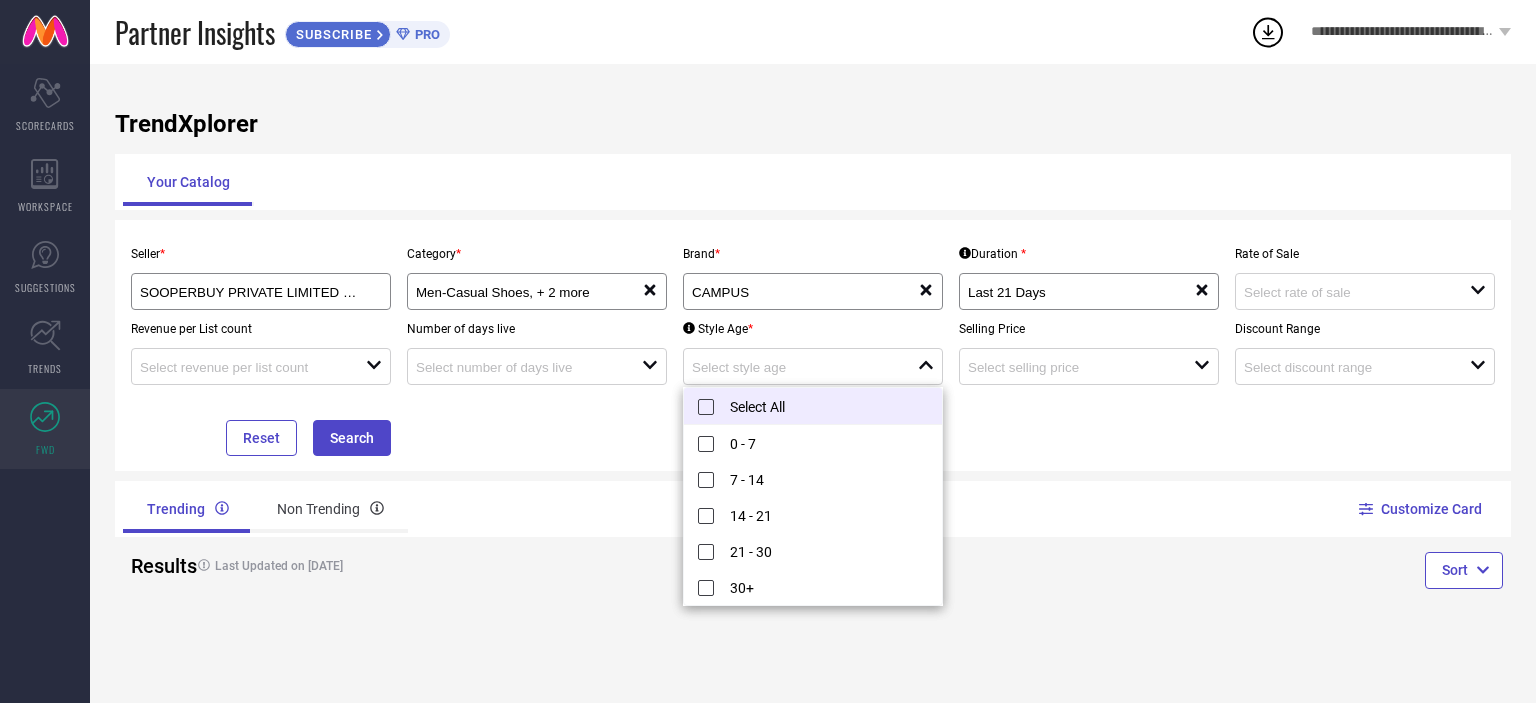 click on "Select All" at bounding box center [813, 406] 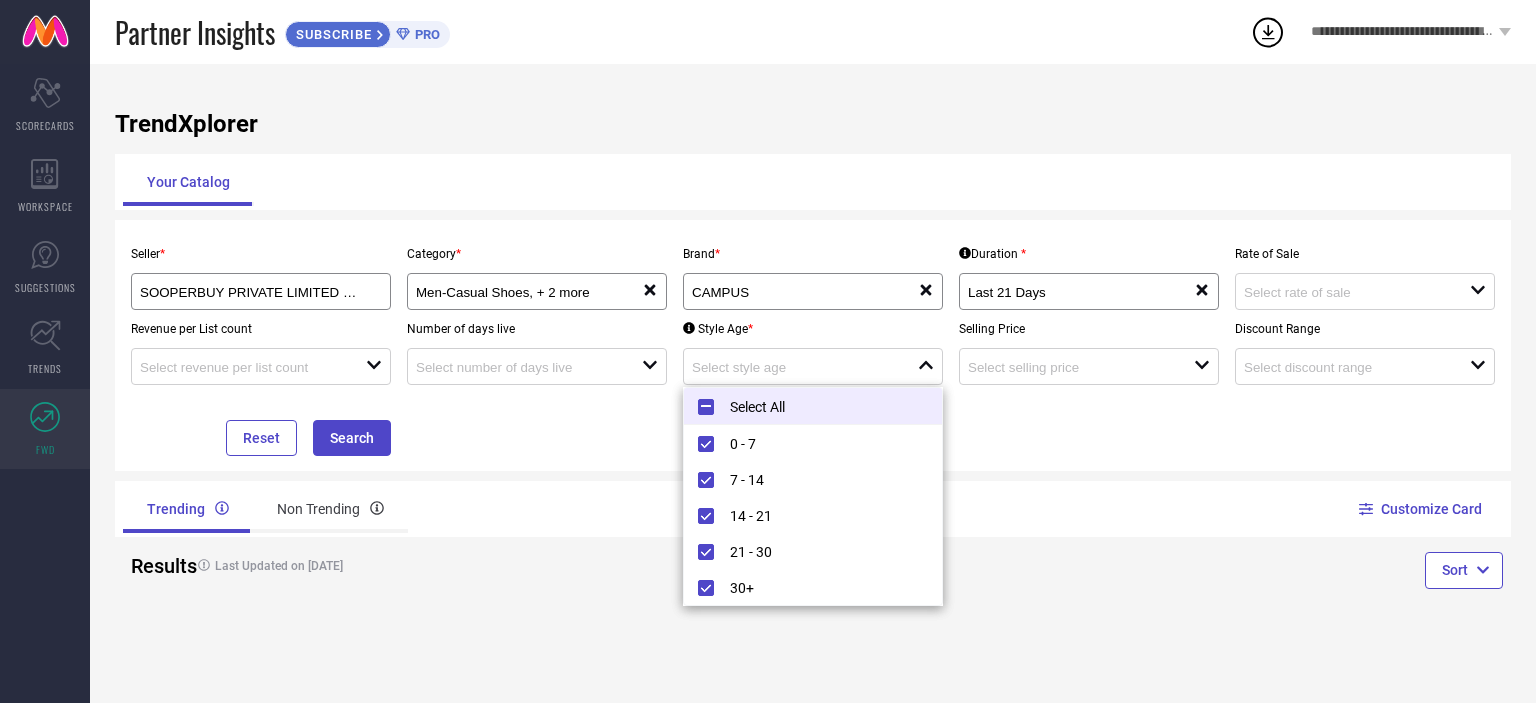 type on "0 - 7, + 4 more" 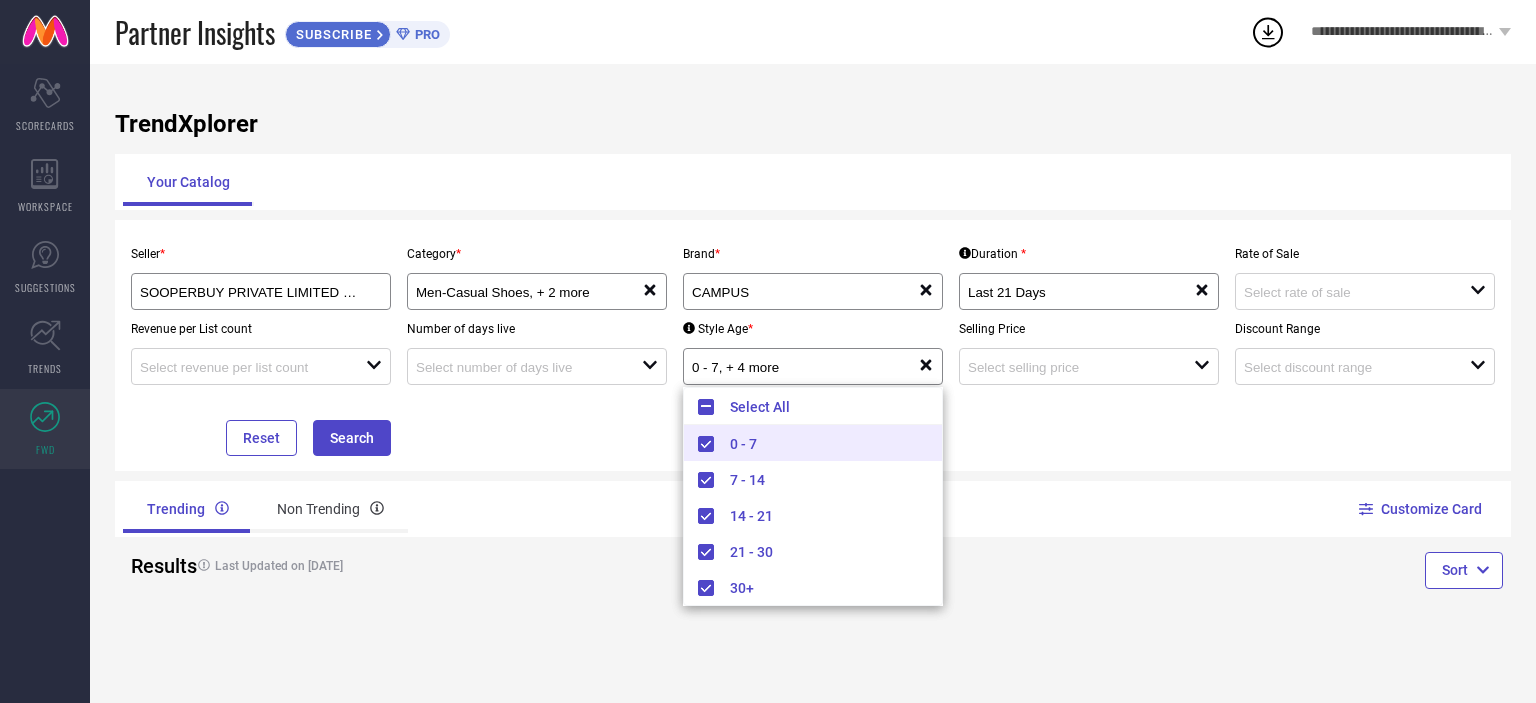 click on "Seller * SOOPERBUY PRIVATE LIMITED ( [NUMBER] ) Category * Men-Casual Shoes, + 2 more reset Brand * CAMPUS reset Duration * Last 21 Days reset Rate of Sale open Revenue per List count open Number of days live open Style Age * 0 - 7, + 4 more reset Selling Price open Discount Range open Reset Search" at bounding box center [813, 345] 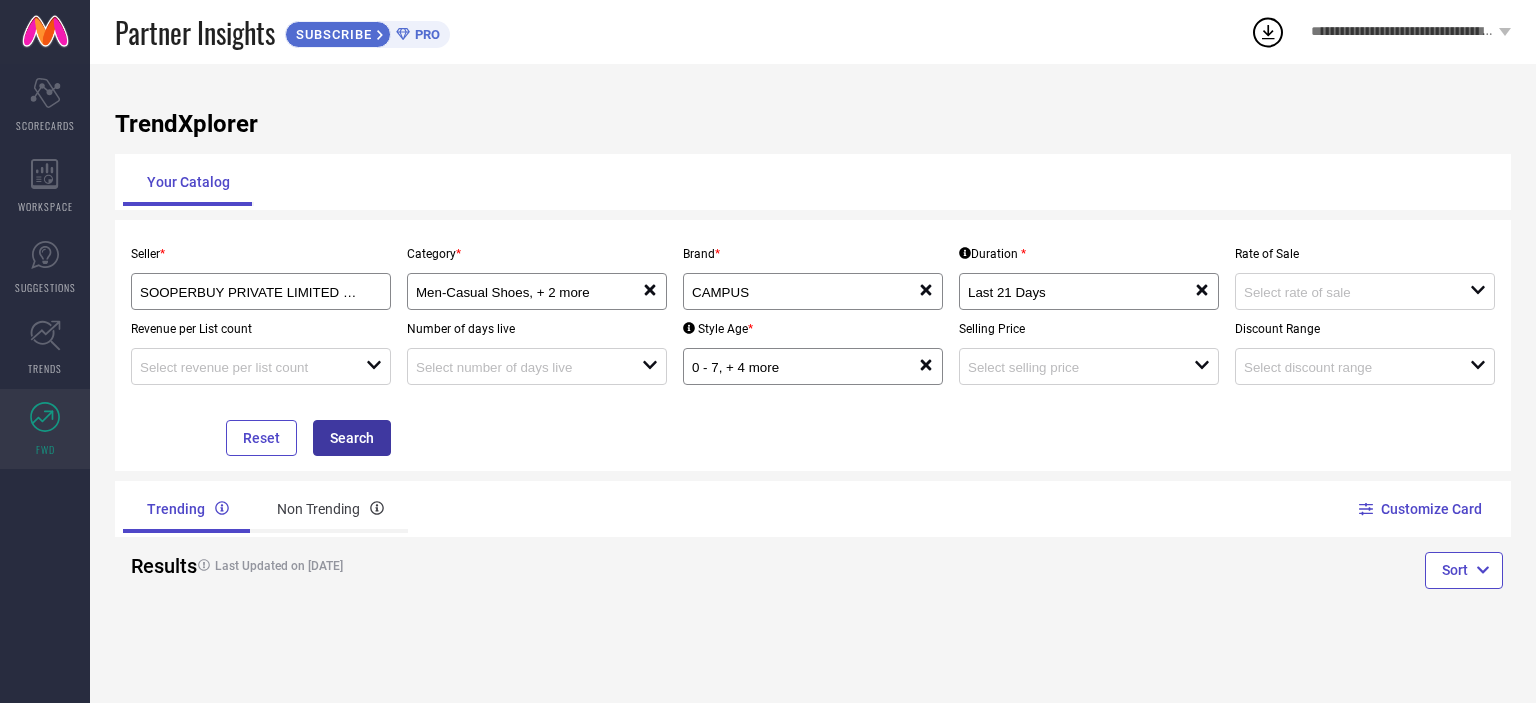 click on "Search" at bounding box center (352, 438) 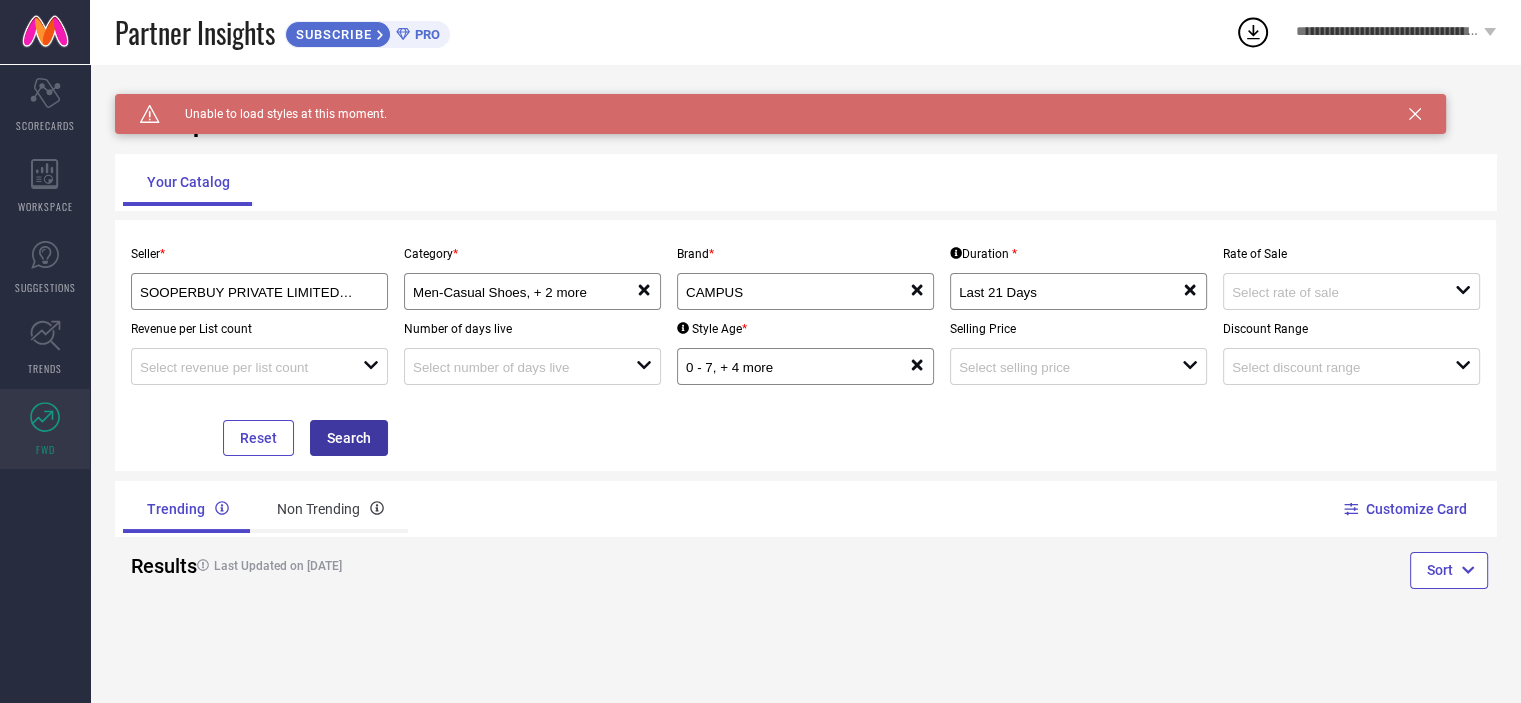 click on "Search" at bounding box center [349, 438] 